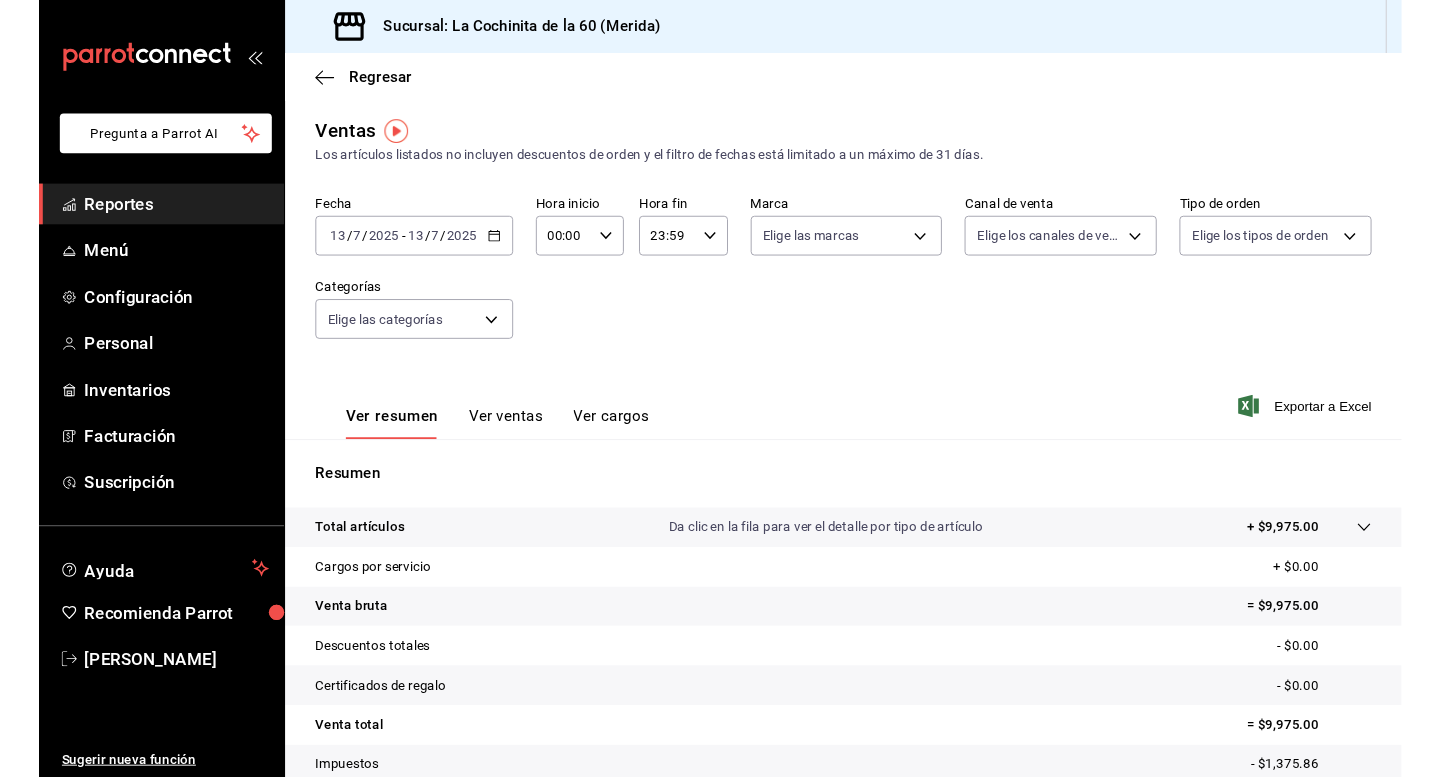 scroll, scrollTop: 0, scrollLeft: 0, axis: both 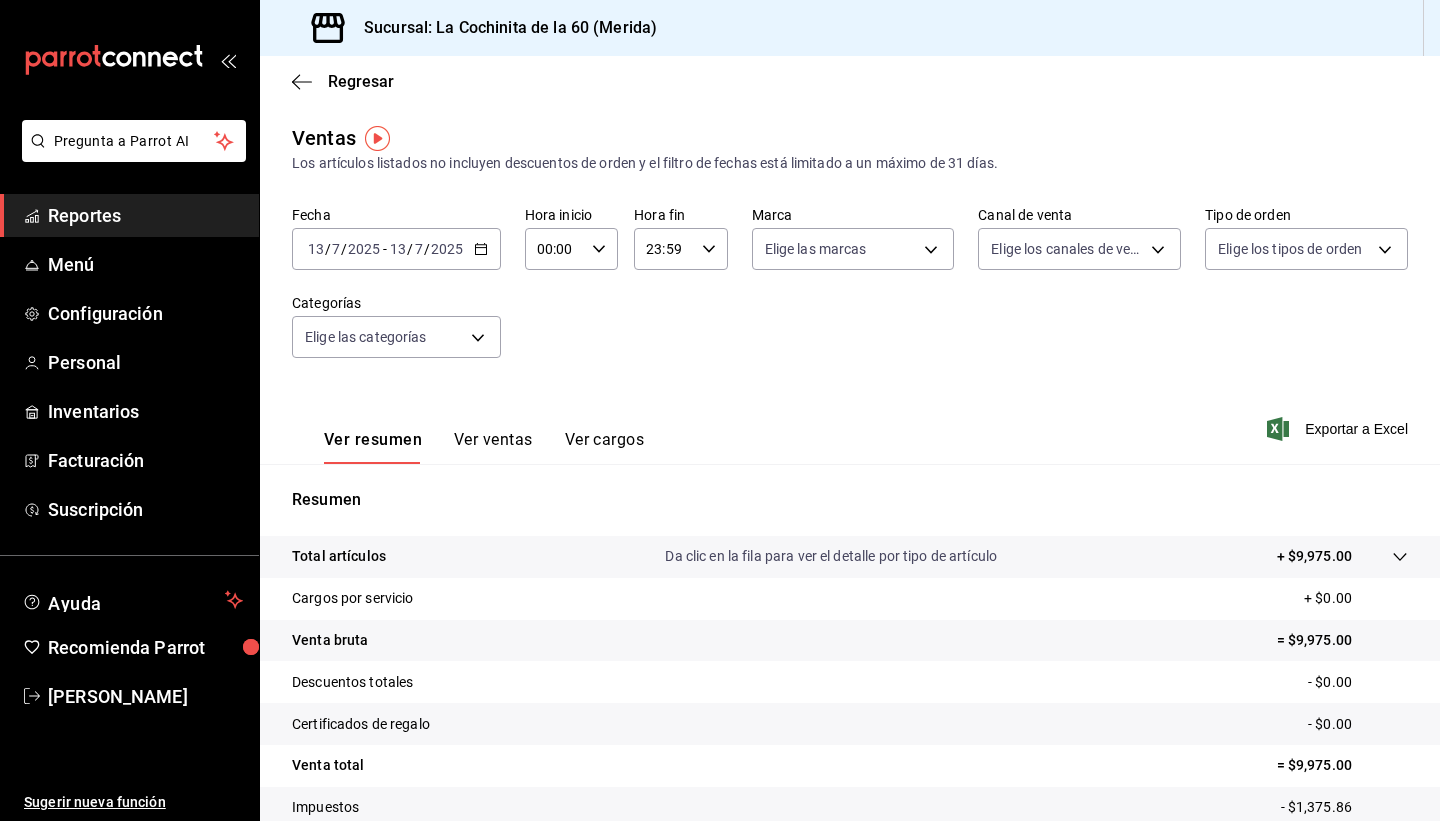 click on "Reportes" at bounding box center (145, 215) 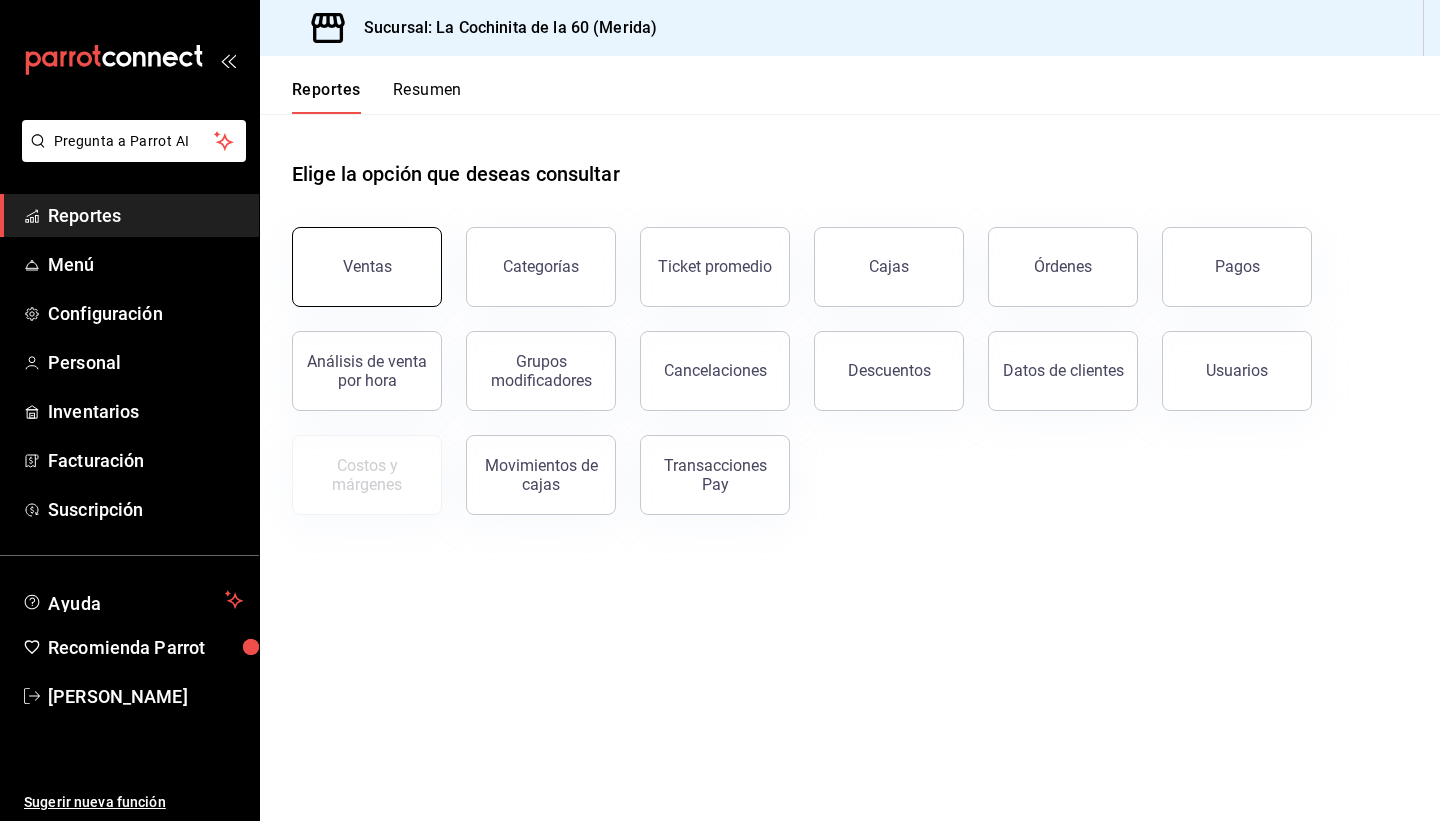 click on "Ventas" at bounding box center (367, 266) 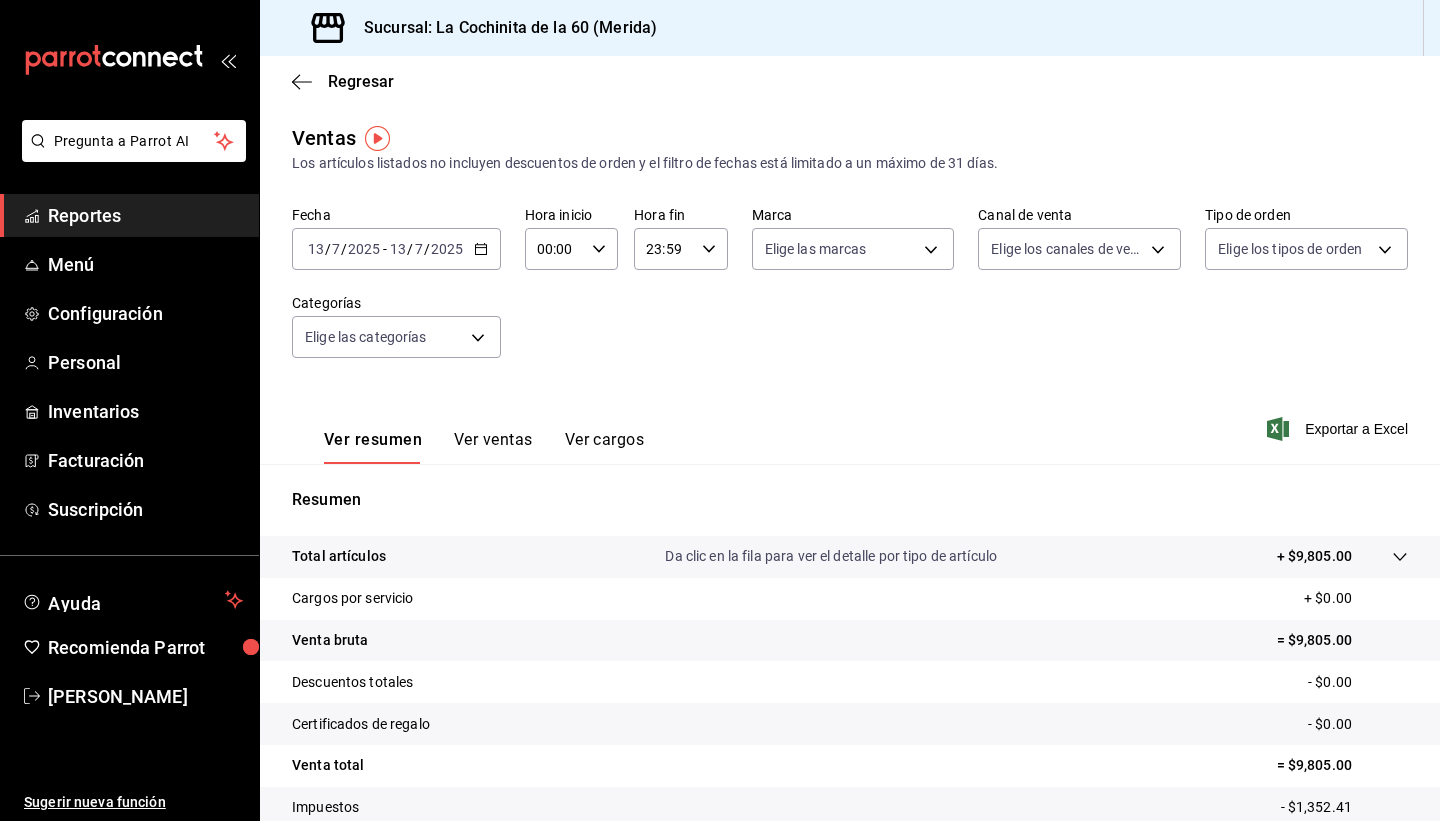 scroll, scrollTop: 0, scrollLeft: 0, axis: both 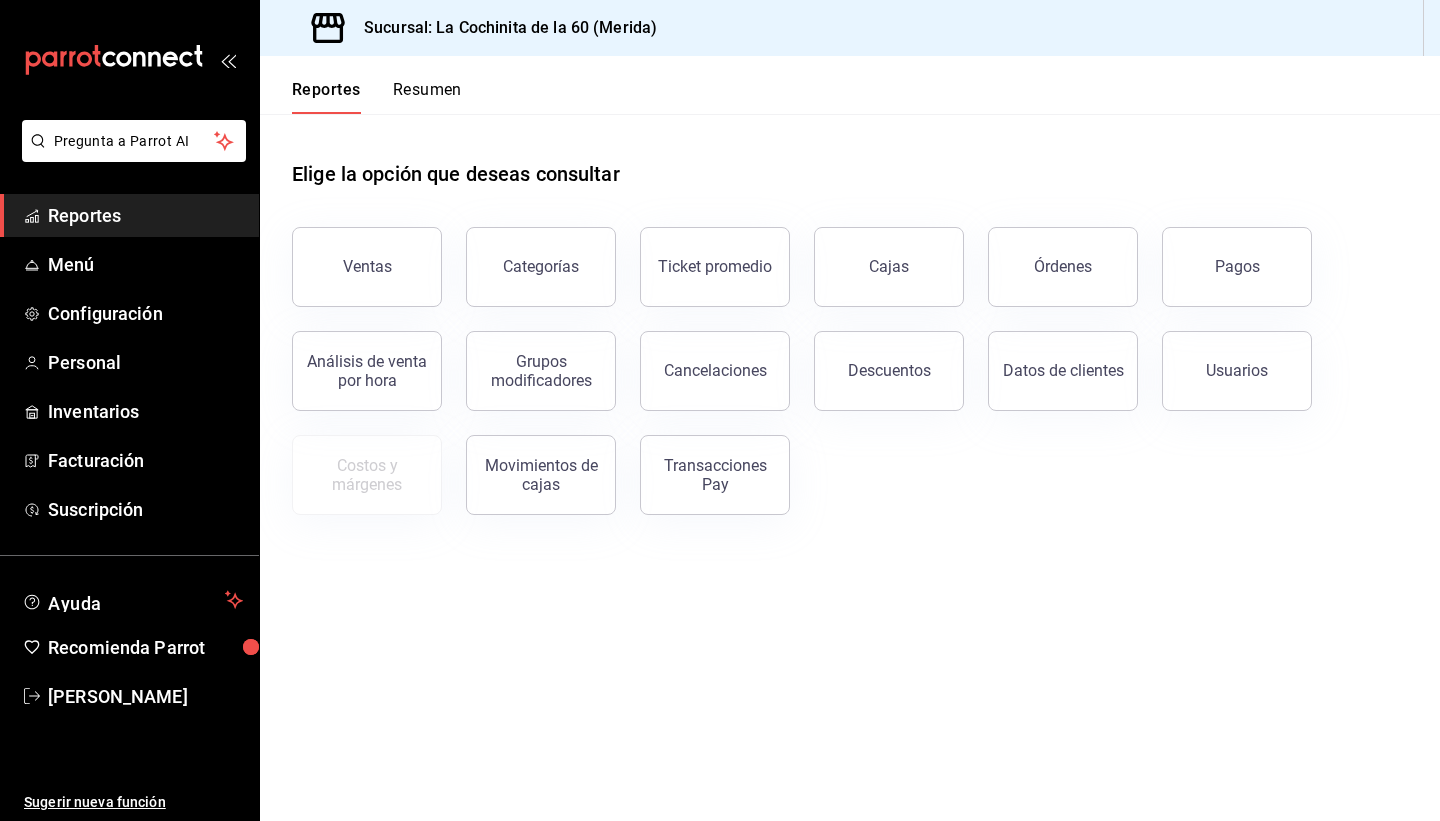 click on "Análisis de venta por hora" at bounding box center [355, 359] 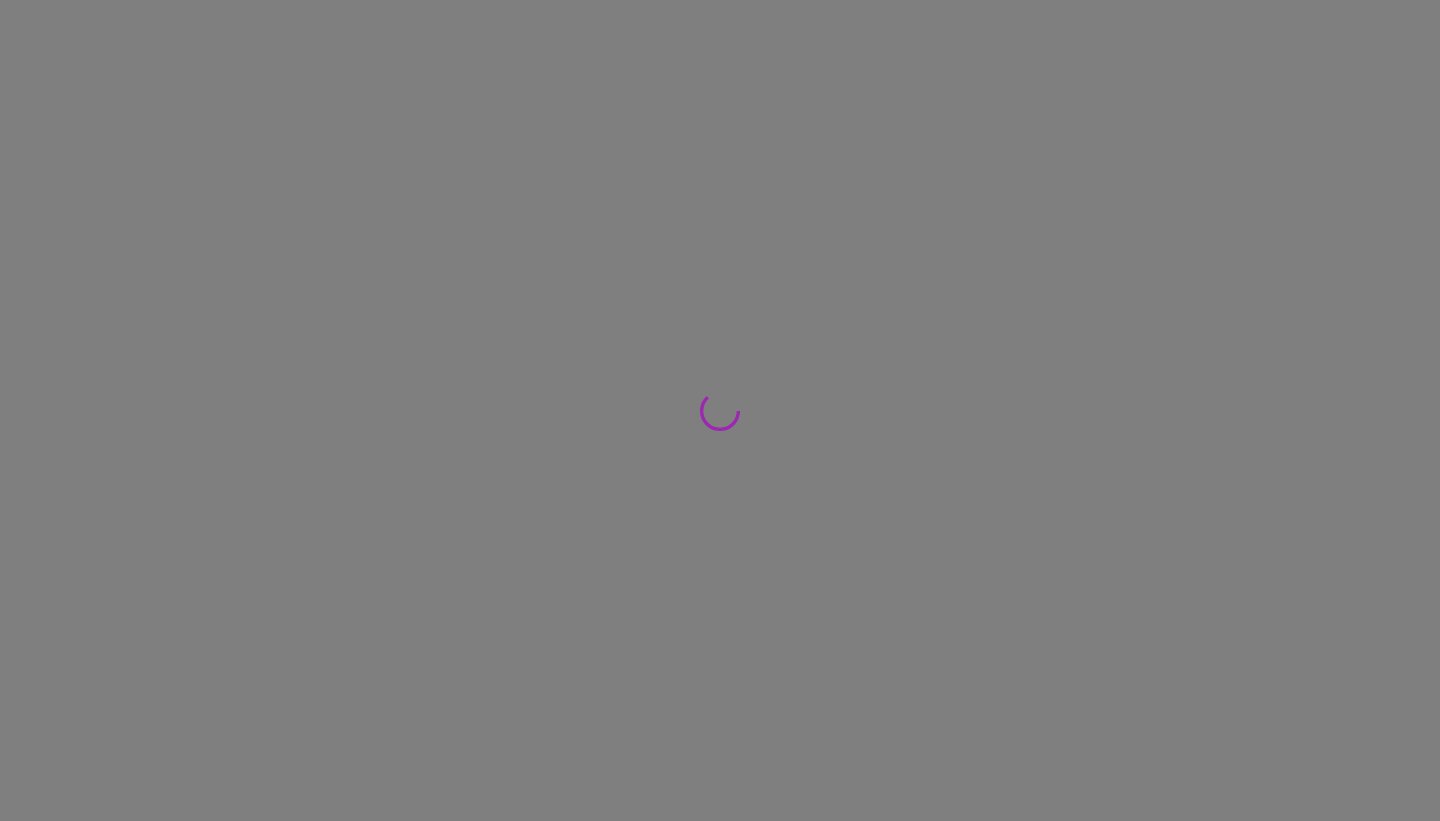 click at bounding box center [720, 410] 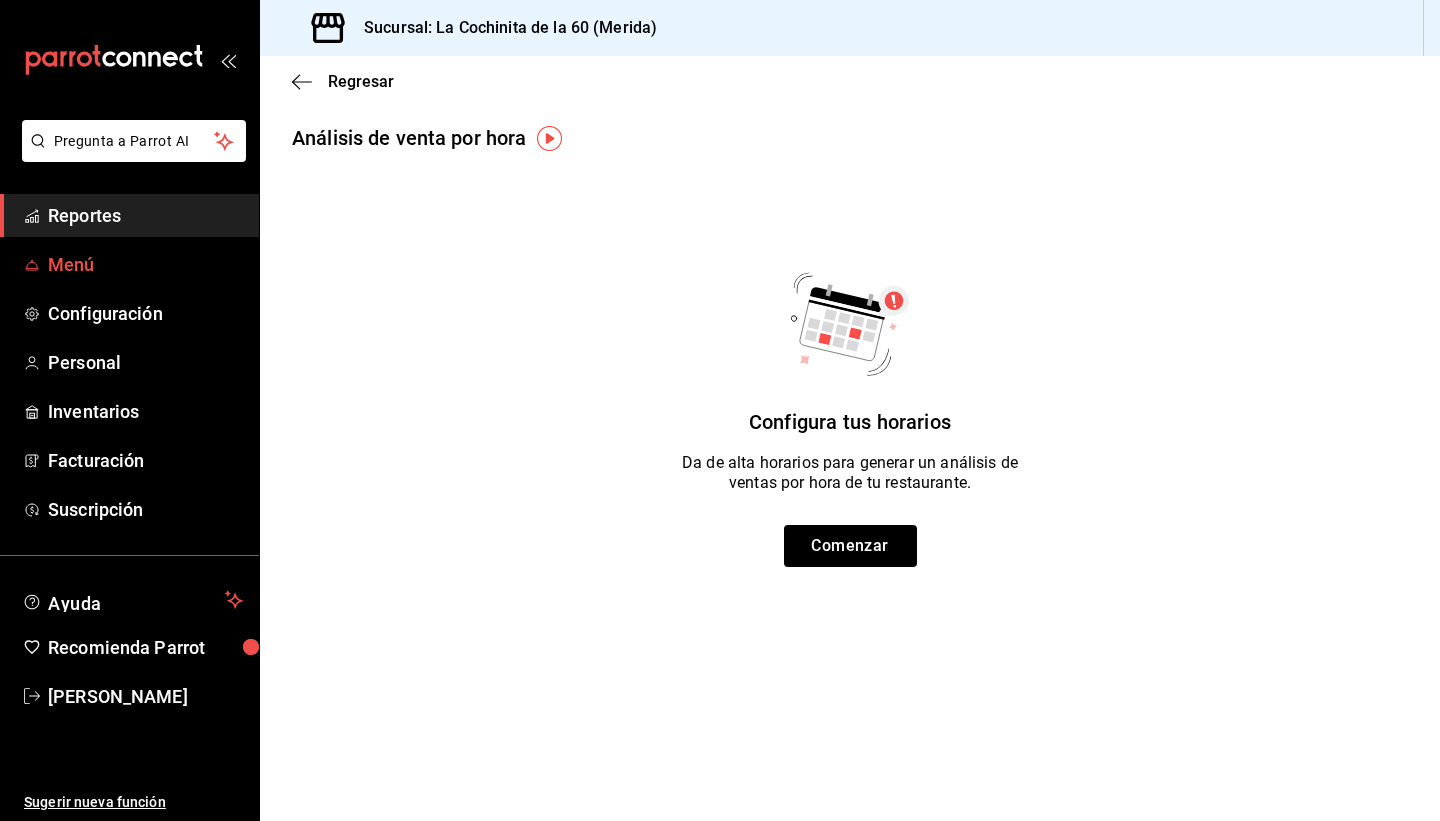 click on "Menú" at bounding box center (145, 264) 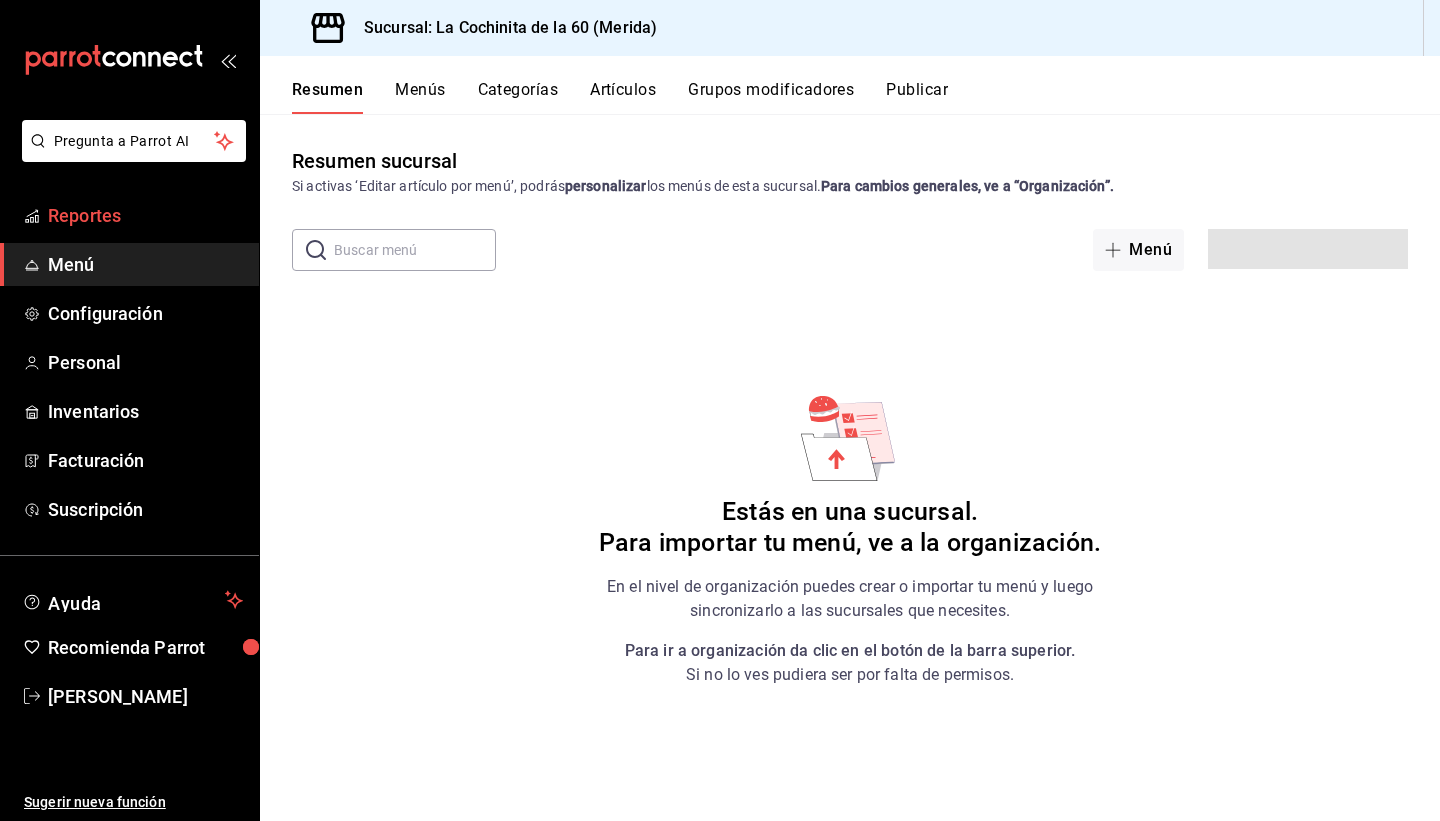 click on "Reportes" at bounding box center [145, 215] 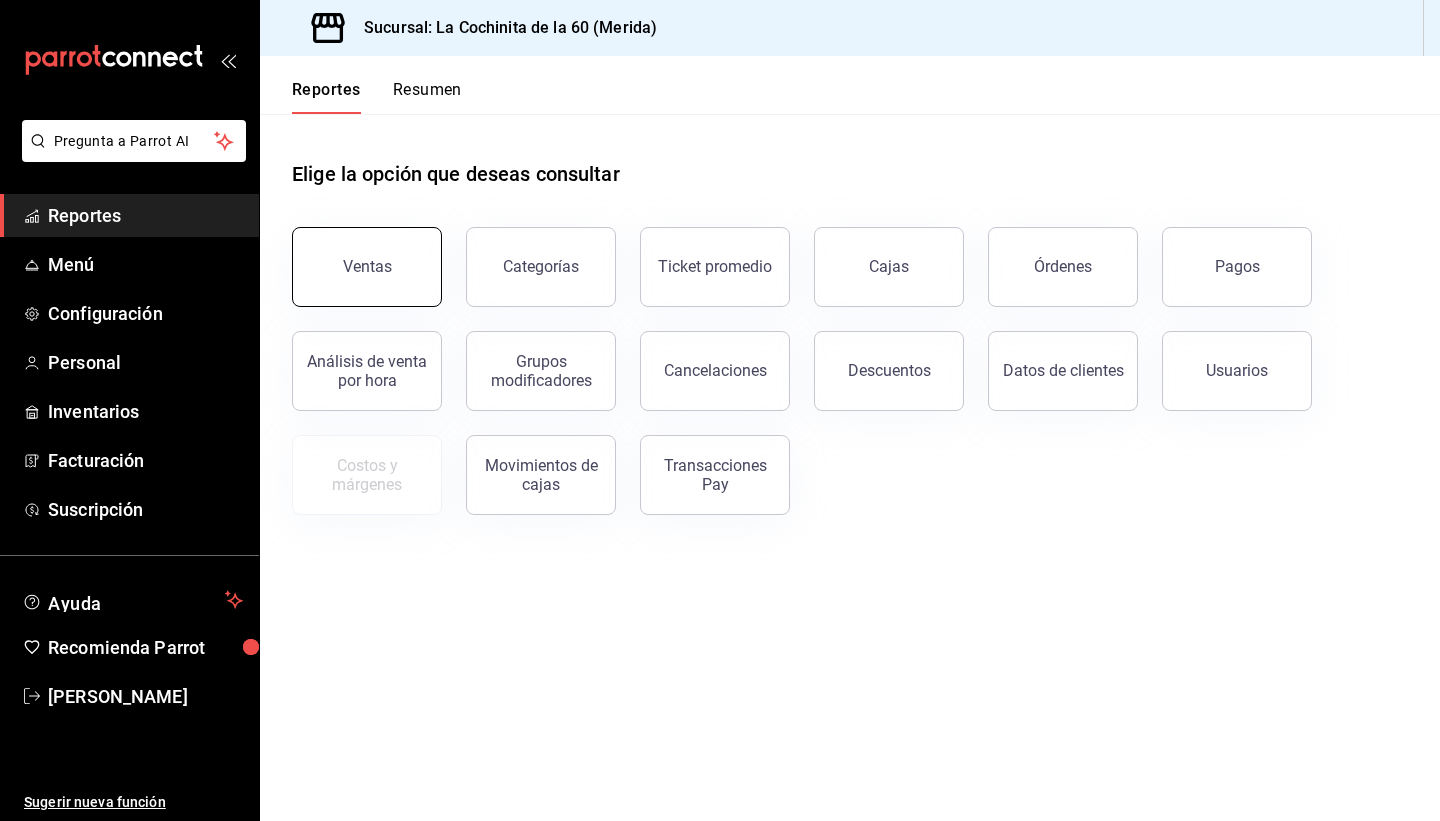 click on "Ventas" at bounding box center (367, 266) 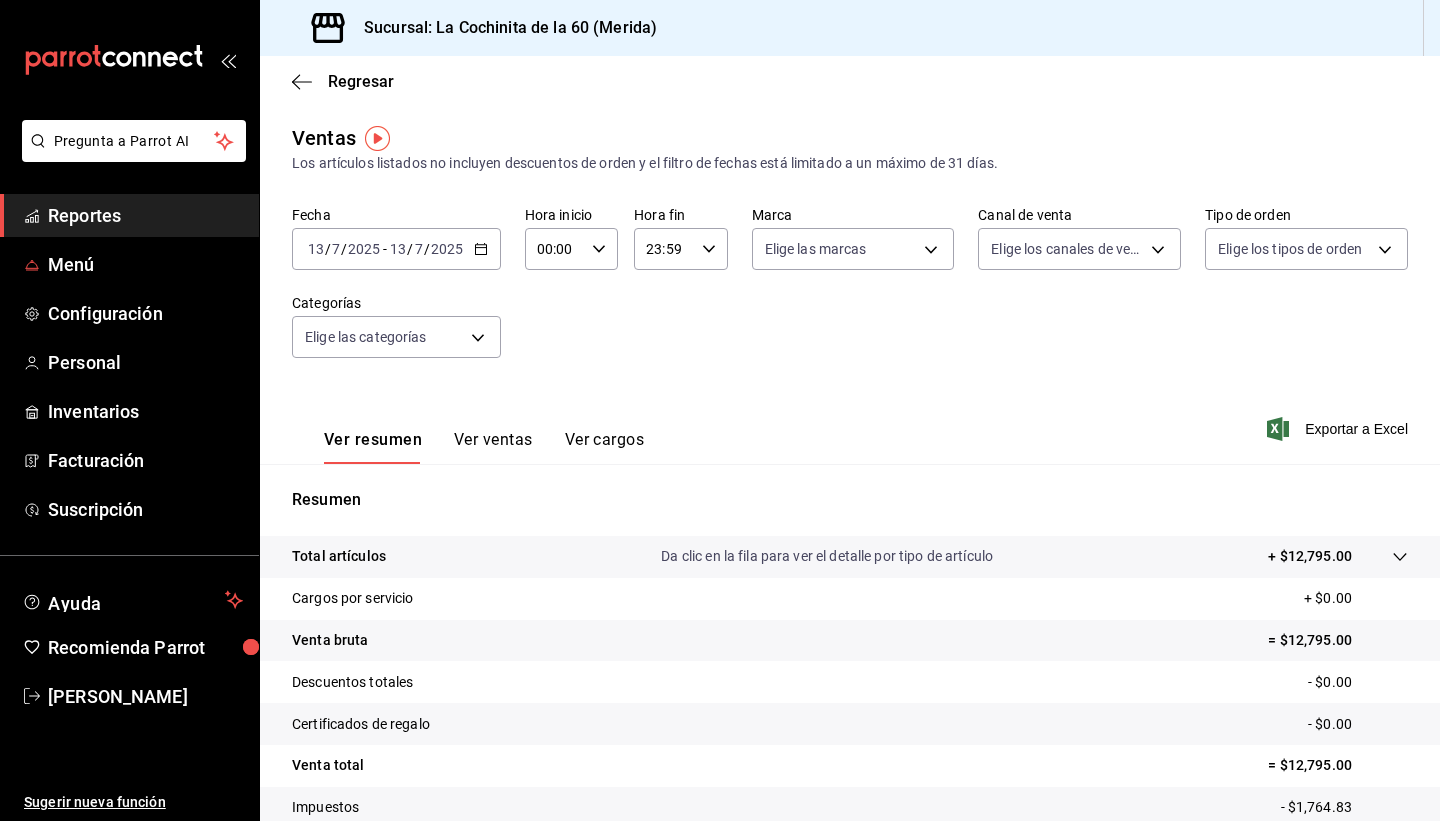 click on "Reportes" at bounding box center [145, 215] 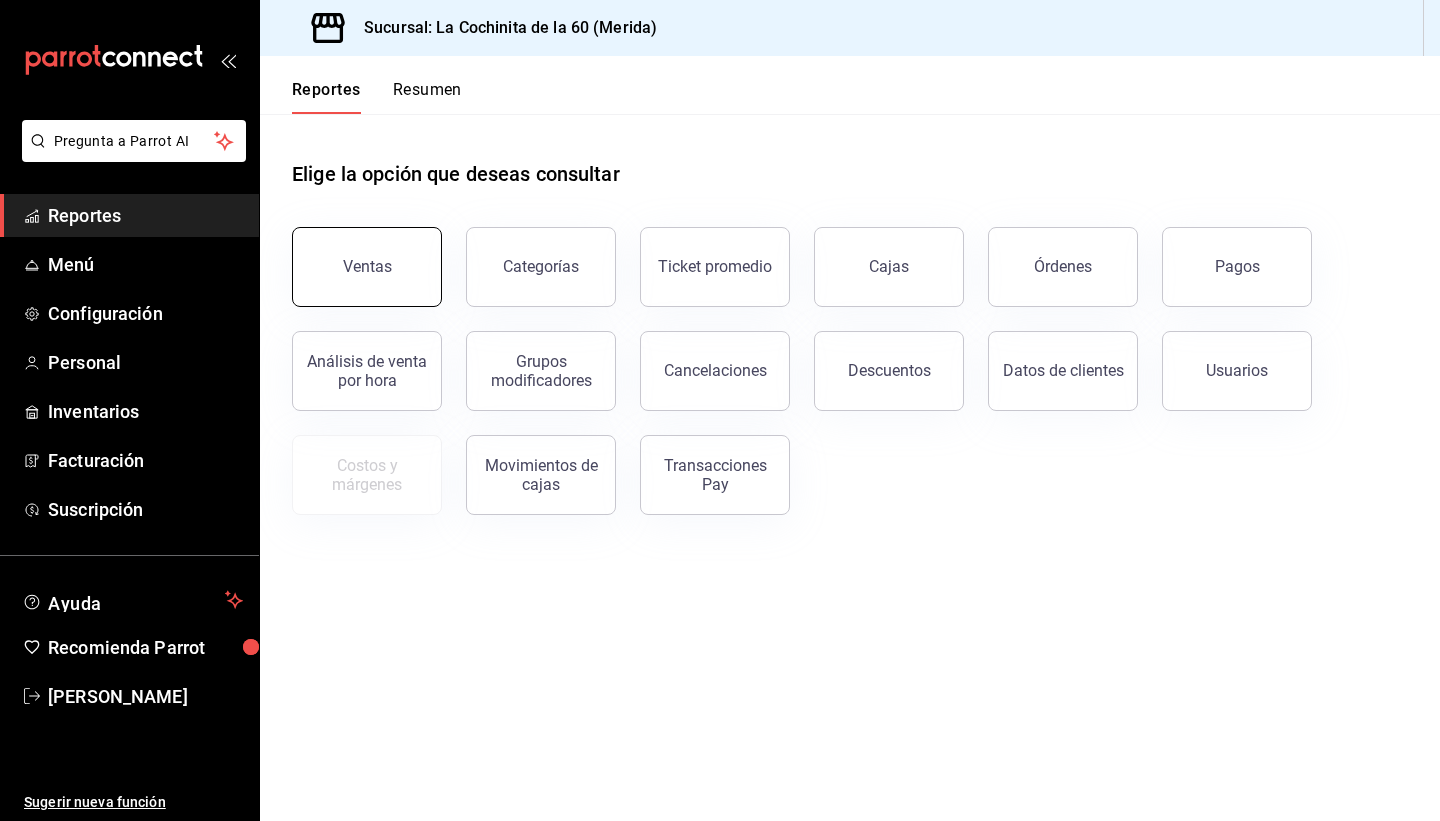 click on "Ventas" at bounding box center [367, 267] 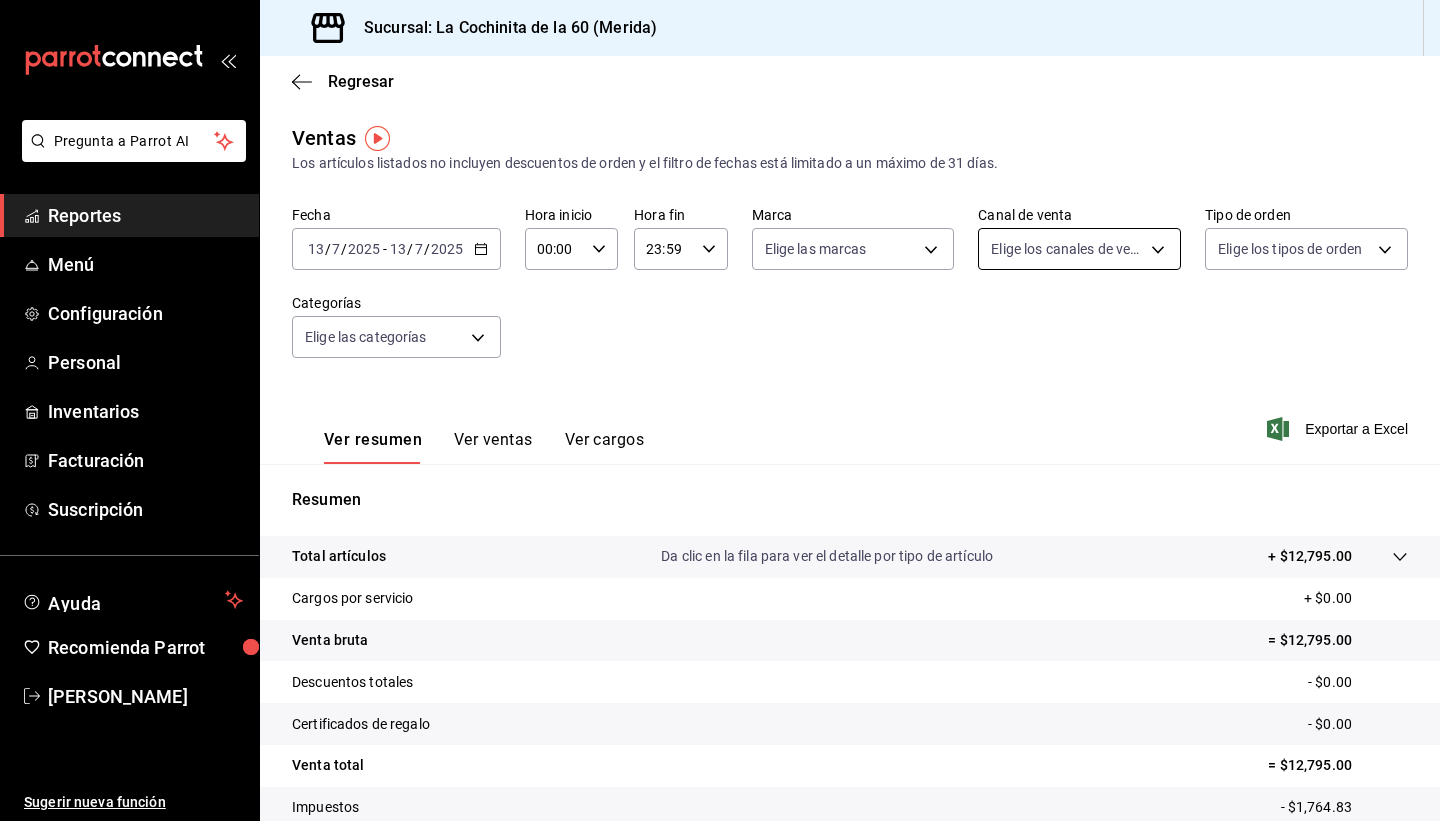 click on "Pregunta a Parrot AI Reportes   Menú   Configuración   Personal   Inventarios   Facturación   Suscripción   Ayuda Recomienda Parrot   Yalila De la [PERSON_NAME]   Sugerir nueva función   Sucursal: La Cochinita de la 60 (Merida) Regresar Ventas Los artículos listados no incluyen descuentos de orden y el filtro de fechas está limitado a un máximo de 31 días. Fecha [DATE] [DATE] - [DATE] [DATE] Hora inicio 00:00 Hora inicio Hora fin 23:59 Hora fin Marca Elige las marcas Canal de venta Elige los canales de venta Tipo de orden Elige los tipos de orden Categorías Elige las categorías Ver resumen Ver ventas Ver cargos Exportar a Excel Resumen Total artículos Da clic en la fila para ver el detalle por tipo de artículo + $12,795.00 Cargos por servicio + $0.00 Venta bruta = $12,795.00 Descuentos totales - $0.00 Certificados de regalo - $0.00 Venta total = $12,795.00 Impuestos - $1,764.83 Venta neta = $11,030.17 GANA 1 MES GRATIS EN TU SUSCRIPCIÓN AQUÍ Ver video tutorial Ir a video Reportes" at bounding box center [720, 410] 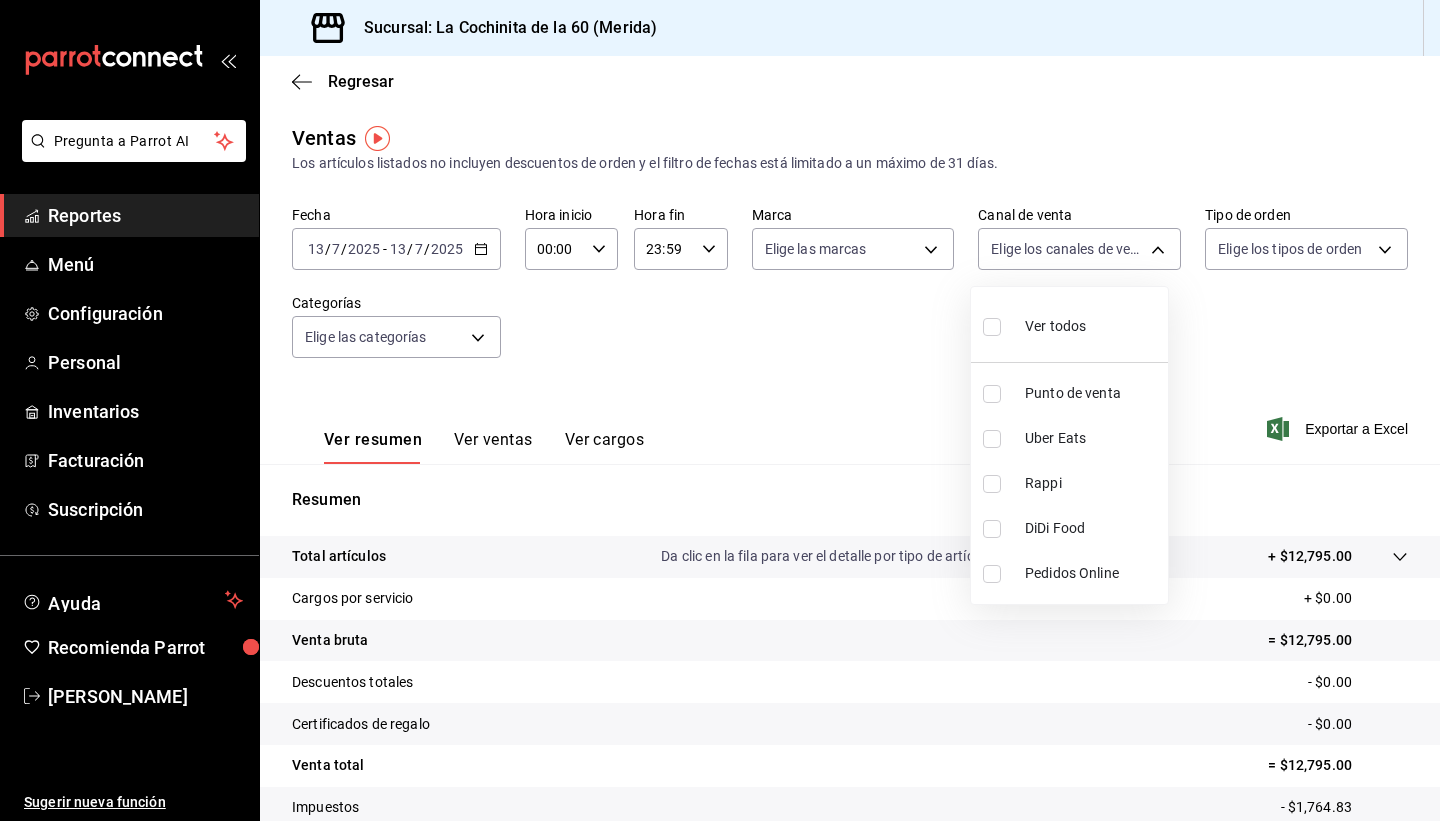 click at bounding box center (996, 394) 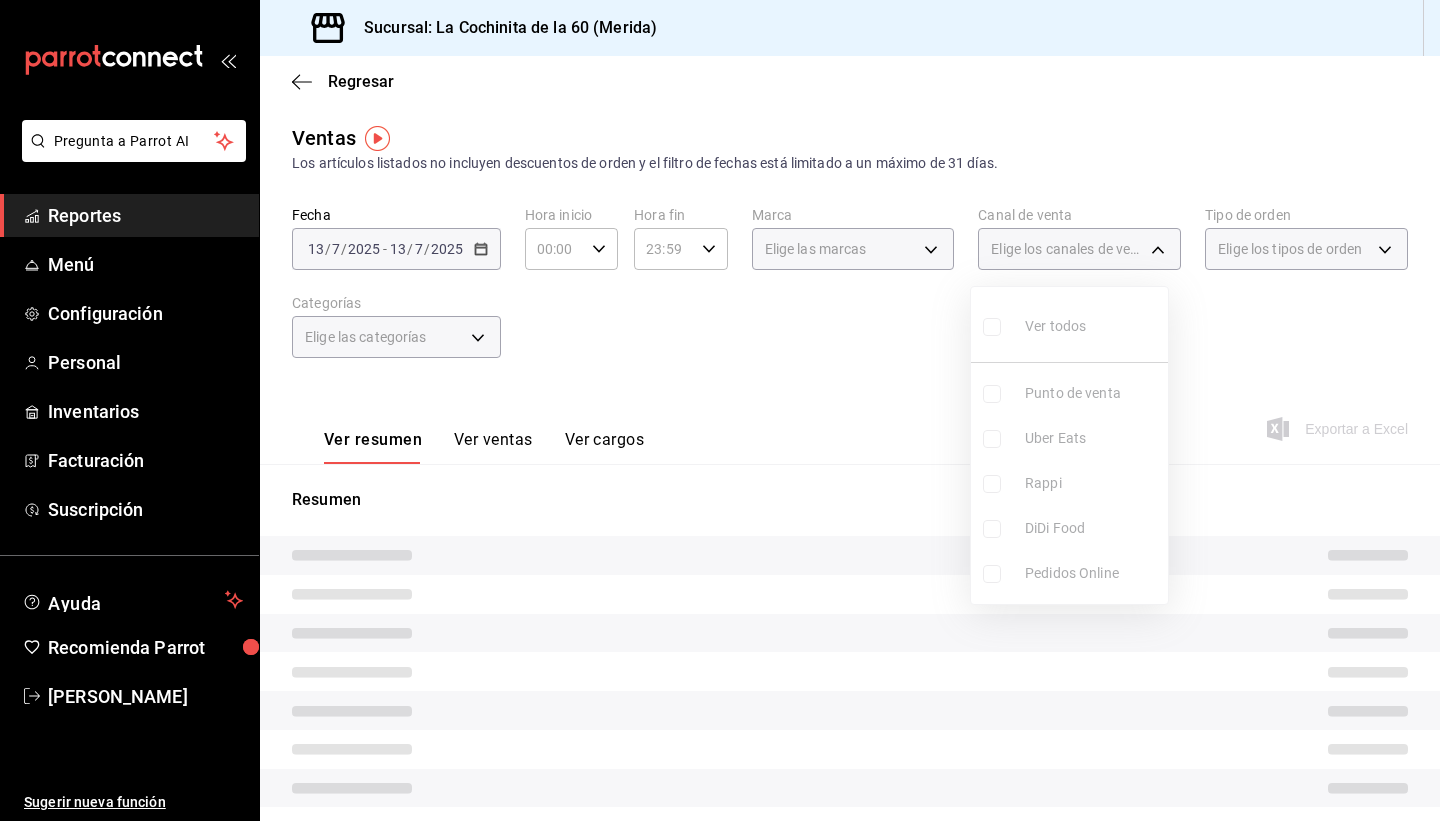 type 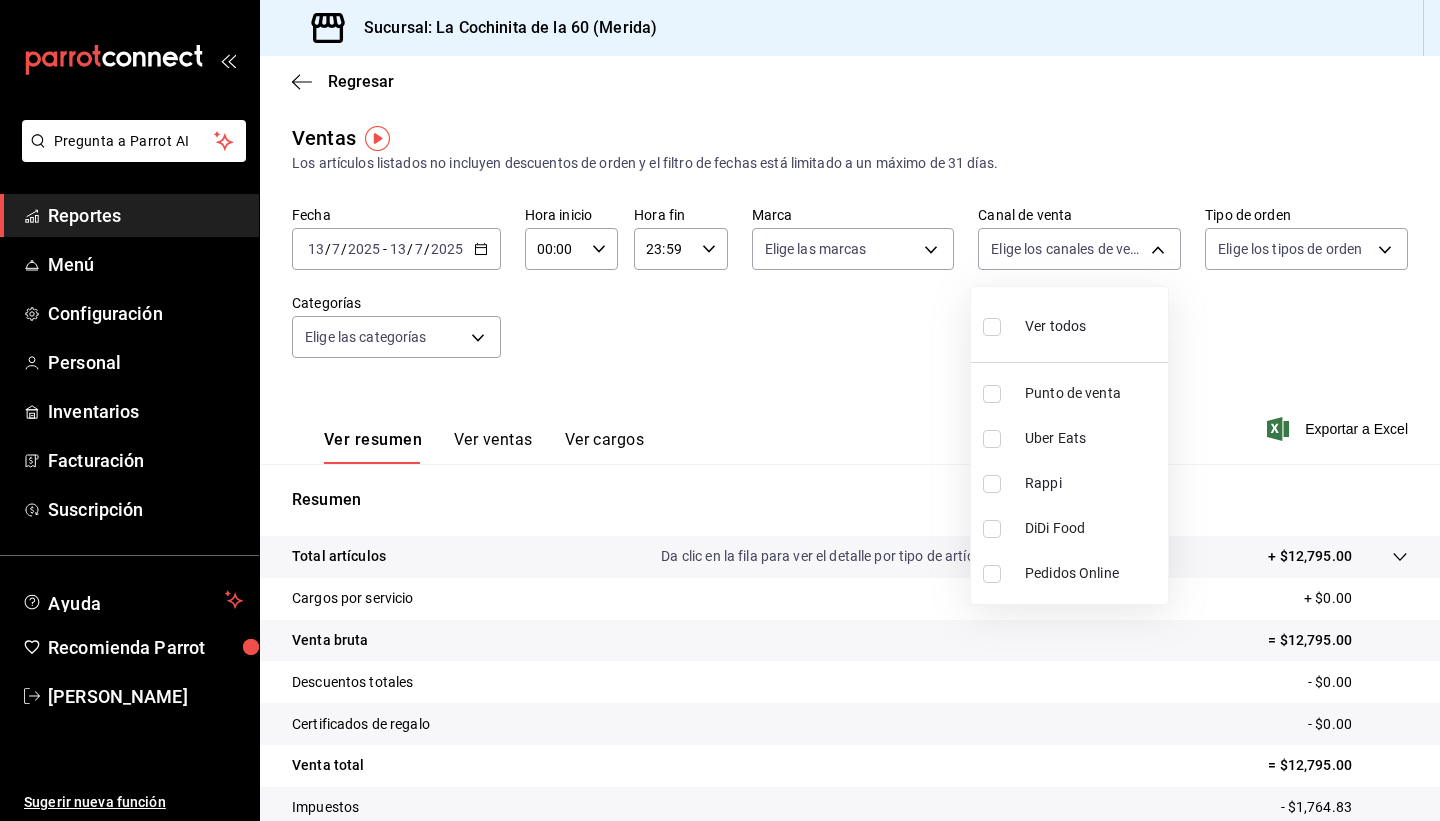click at bounding box center [720, 410] 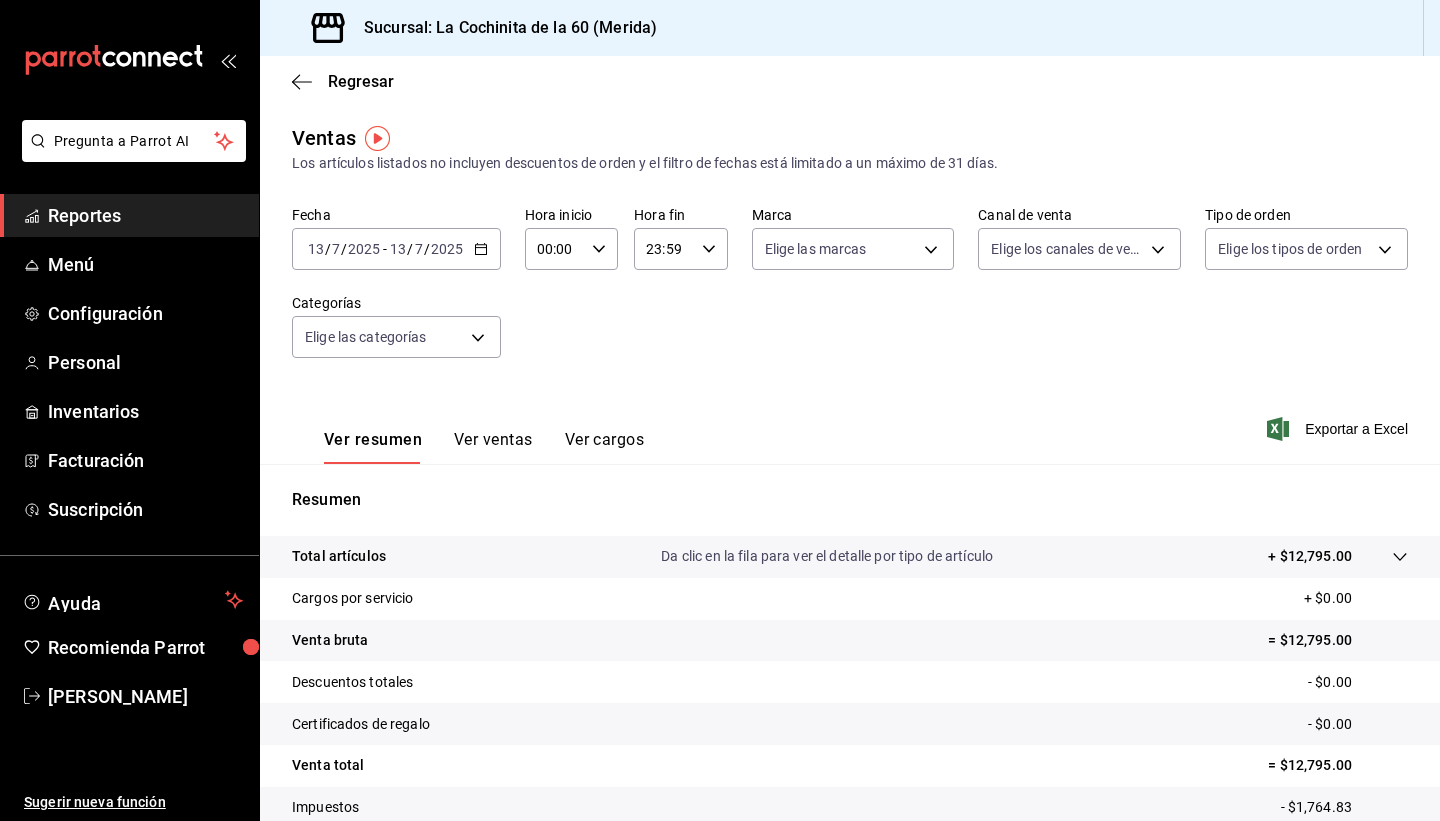 click on "Pregunta a Parrot AI Reportes   Menú   Configuración   Personal   Inventarios   Facturación   Suscripción   Ayuda Recomienda Parrot   Yalila De la [PERSON_NAME]   Sugerir nueva función   Sucursal: La Cochinita de la 60 (Merida) Regresar Ventas Los artículos listados no incluyen descuentos de orden y el filtro de fechas está limitado a un máximo de 31 días. Fecha [DATE] [DATE] - [DATE] [DATE] Hora inicio 00:00 Hora inicio Hora fin 23:59 Hora fin Marca Elige las marcas Canal de venta Elige los canales de venta Tipo de orden Elige los tipos de orden Categorías Elige las categorías Ver resumen Ver ventas Ver cargos Exportar a Excel Resumen Total artículos Da clic en la fila para ver el detalle por tipo de artículo + $12,795.00 Cargos por servicio + $0.00 Venta bruta = $12,795.00 Descuentos totales - $0.00 Certificados de regalo - $0.00 Venta total = $12,795.00 Impuestos - $1,764.83 Venta neta = $11,030.17 GANA 1 MES GRATIS EN TU SUSCRIPCIÓN AQUÍ Ver video tutorial Ir a video Reportes" at bounding box center (720, 410) 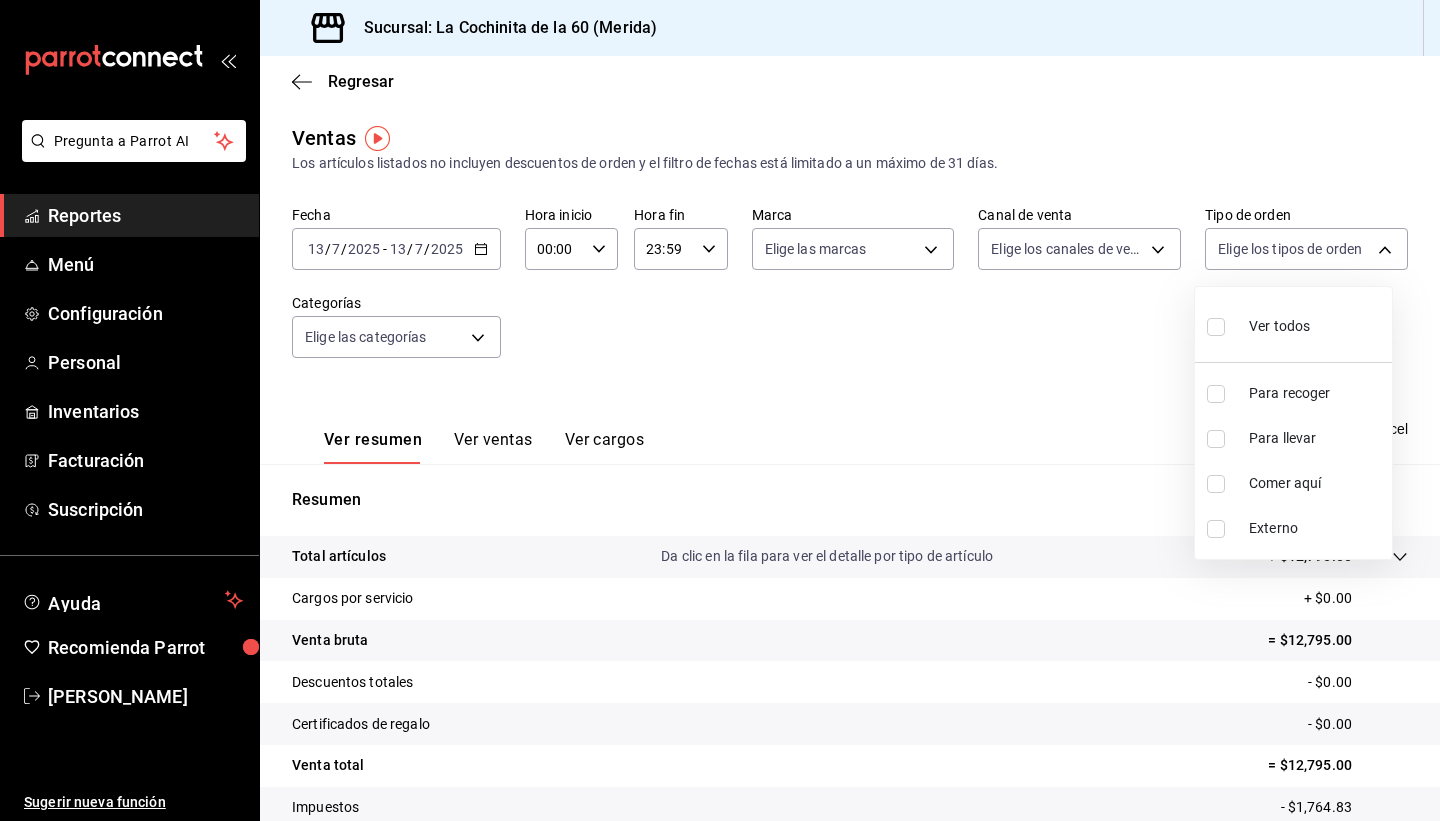 click at bounding box center [720, 410] 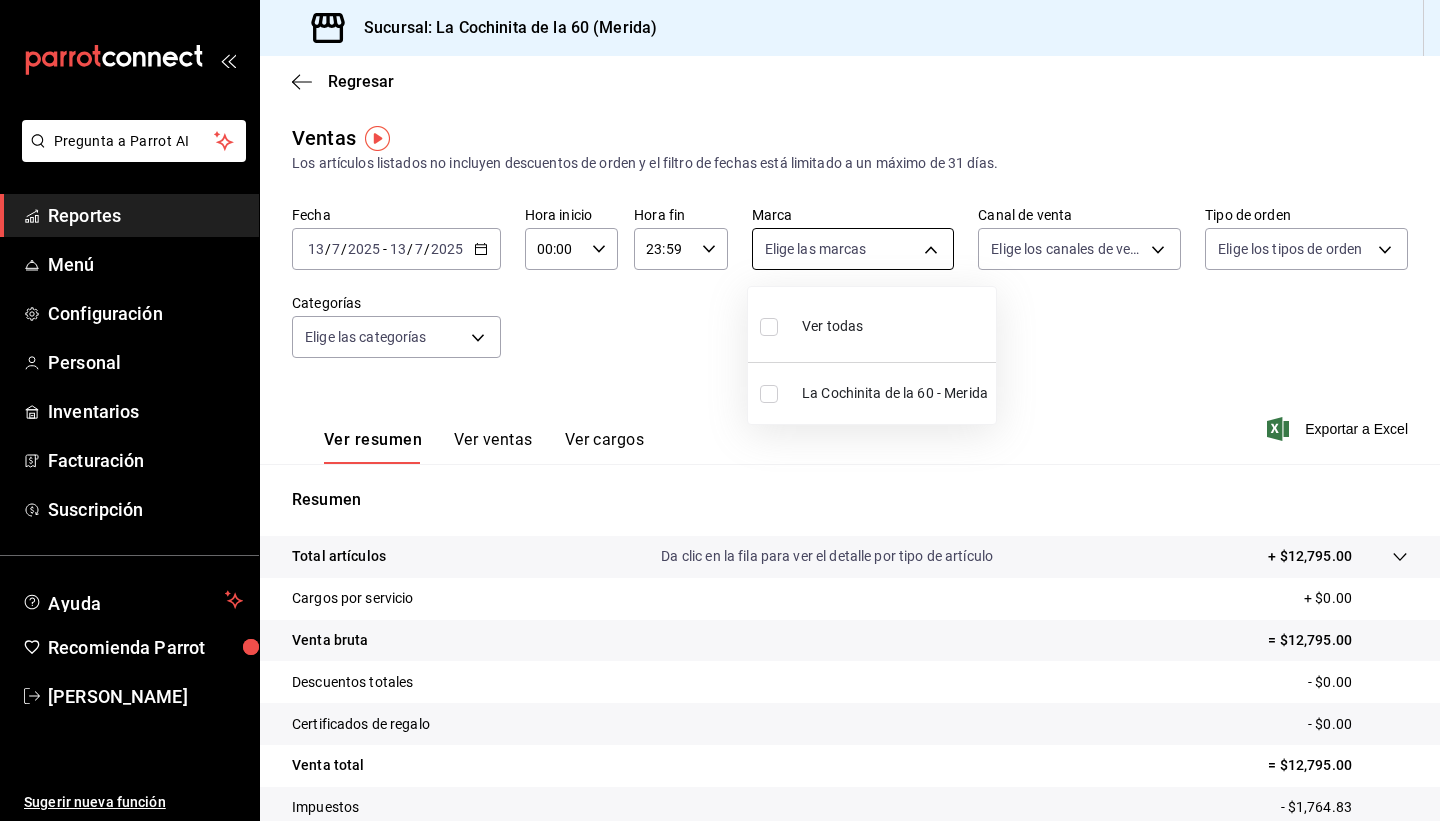 click on "Pregunta a Parrot AI Reportes   Menú   Configuración   Personal   Inventarios   Facturación   Suscripción   Ayuda Recomienda Parrot   Yalila De la [PERSON_NAME]   Sugerir nueva función   Sucursal: La Cochinita de la 60 (Merida) Regresar Ventas Los artículos listados no incluyen descuentos de orden y el filtro de fechas está limitado a un máximo de 31 días. Fecha [DATE] [DATE] - [DATE] [DATE] Hora inicio 00:00 Hora inicio Hora fin 23:59 Hora fin Marca Elige las marcas Canal de venta Elige los canales de venta Tipo de orden Elige los tipos de orden Categorías Elige las categorías Ver resumen Ver ventas Ver cargos Exportar a Excel Resumen Total artículos Da clic en la fila para ver el detalle por tipo de artículo + $12,795.00 Cargos por servicio + $0.00 Venta bruta = $12,795.00 Descuentos totales - $0.00 Certificados de regalo - $0.00 Venta total = $12,795.00 Impuestos - $1,764.83 Venta neta = $11,030.17 GANA 1 MES GRATIS EN TU SUSCRIPCIÓN AQUÍ Ver video tutorial Ir a video Reportes" at bounding box center [720, 410] 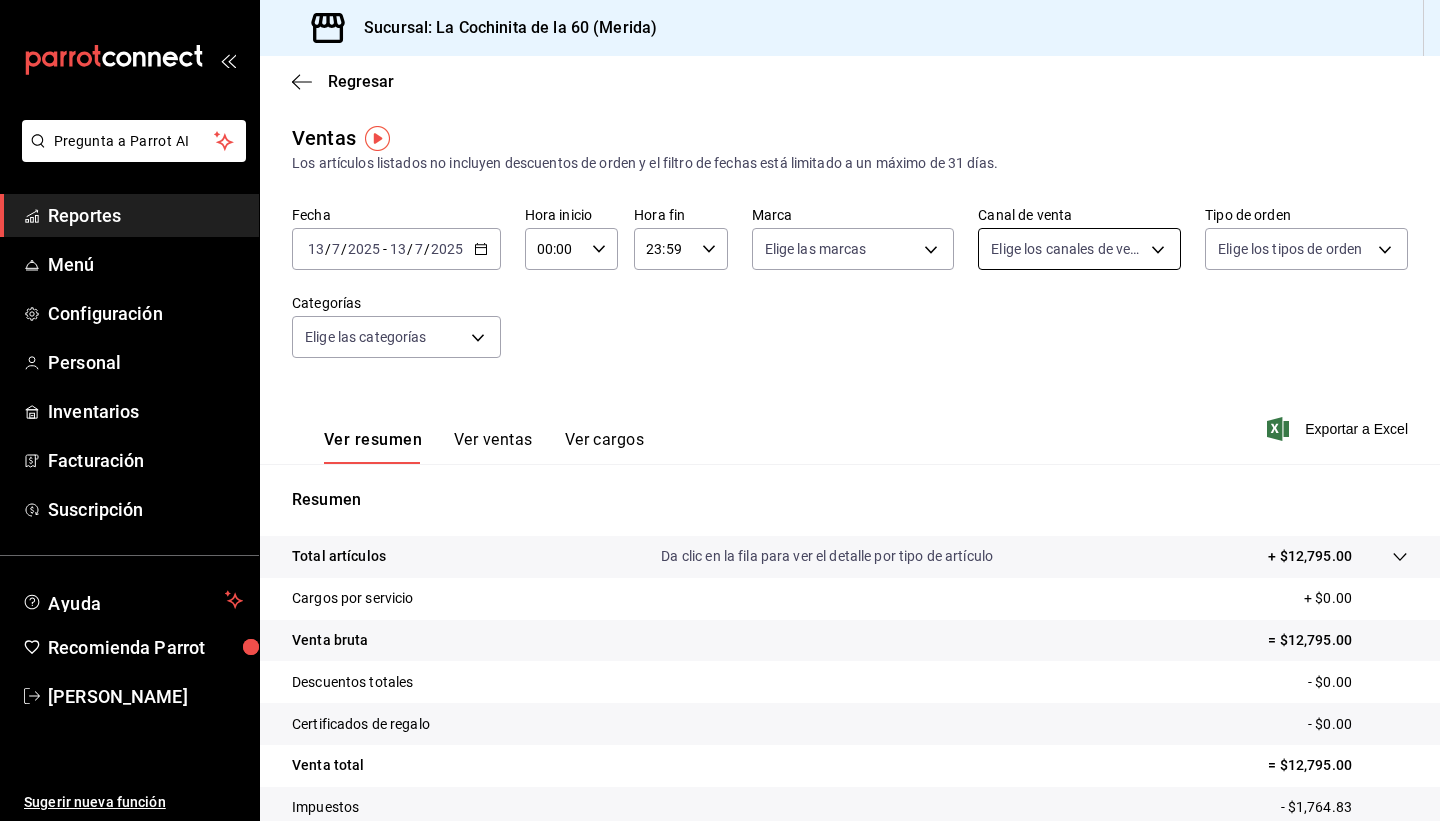 click on "Pregunta a Parrot AI Reportes   Menú   Configuración   Personal   Inventarios   Facturación   Suscripción   Ayuda Recomienda Parrot   Yalila De la [PERSON_NAME]   Sugerir nueva función   Sucursal: La Cochinita de la 60 (Merida) Regresar Ventas Los artículos listados no incluyen descuentos de orden y el filtro de fechas está limitado a un máximo de 31 días. Fecha [DATE] [DATE] - [DATE] [DATE] Hora inicio 00:00 Hora inicio Hora fin 23:59 Hora fin Marca Elige las marcas Canal de venta Elige los canales de venta Tipo de orden Elige los tipos de orden Categorías Elige las categorías Ver resumen Ver ventas Ver cargos Exportar a Excel Resumen Total artículos Da clic en la fila para ver el detalle por tipo de artículo + $12,795.00 Cargos por servicio + $0.00 Venta bruta = $12,795.00 Descuentos totales - $0.00 Certificados de regalo - $0.00 Venta total = $12,795.00 Impuestos - $1,764.83 Venta neta = $11,030.17 GANA 1 MES GRATIS EN TU SUSCRIPCIÓN AQUÍ Ver video tutorial Ir a video Reportes" at bounding box center [720, 410] 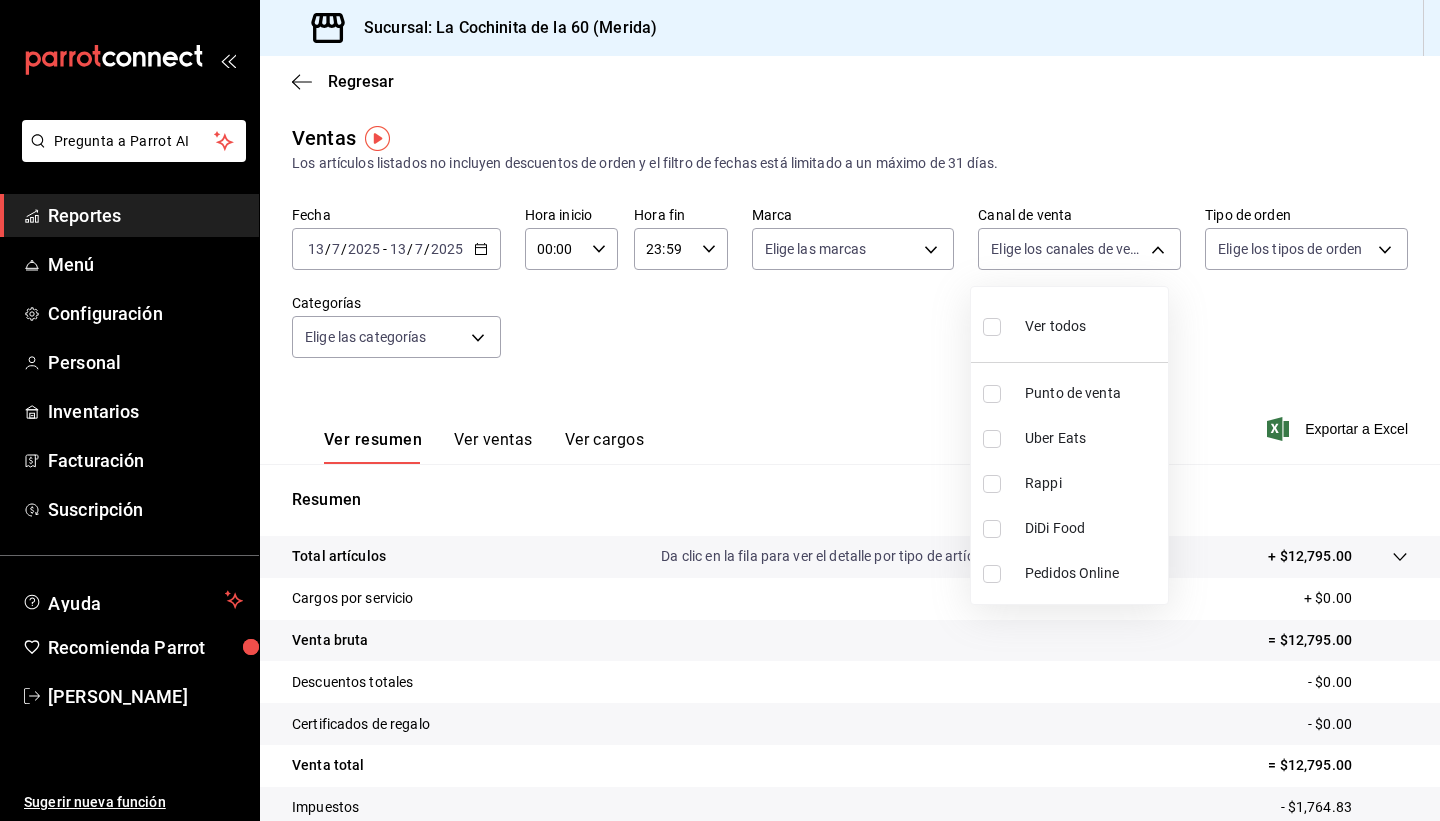 click at bounding box center (720, 410) 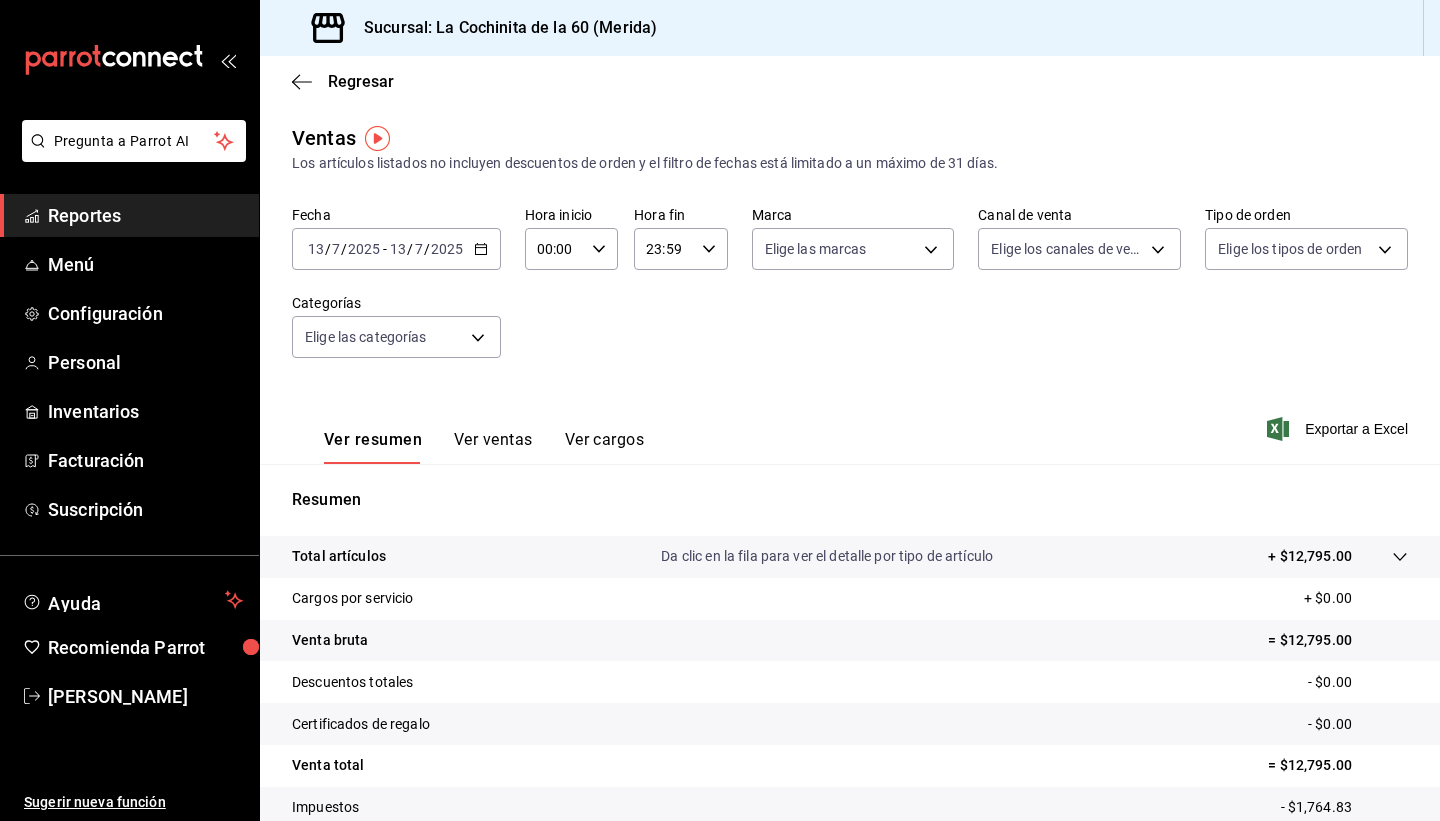 click on "Ver ventas" at bounding box center (493, 447) 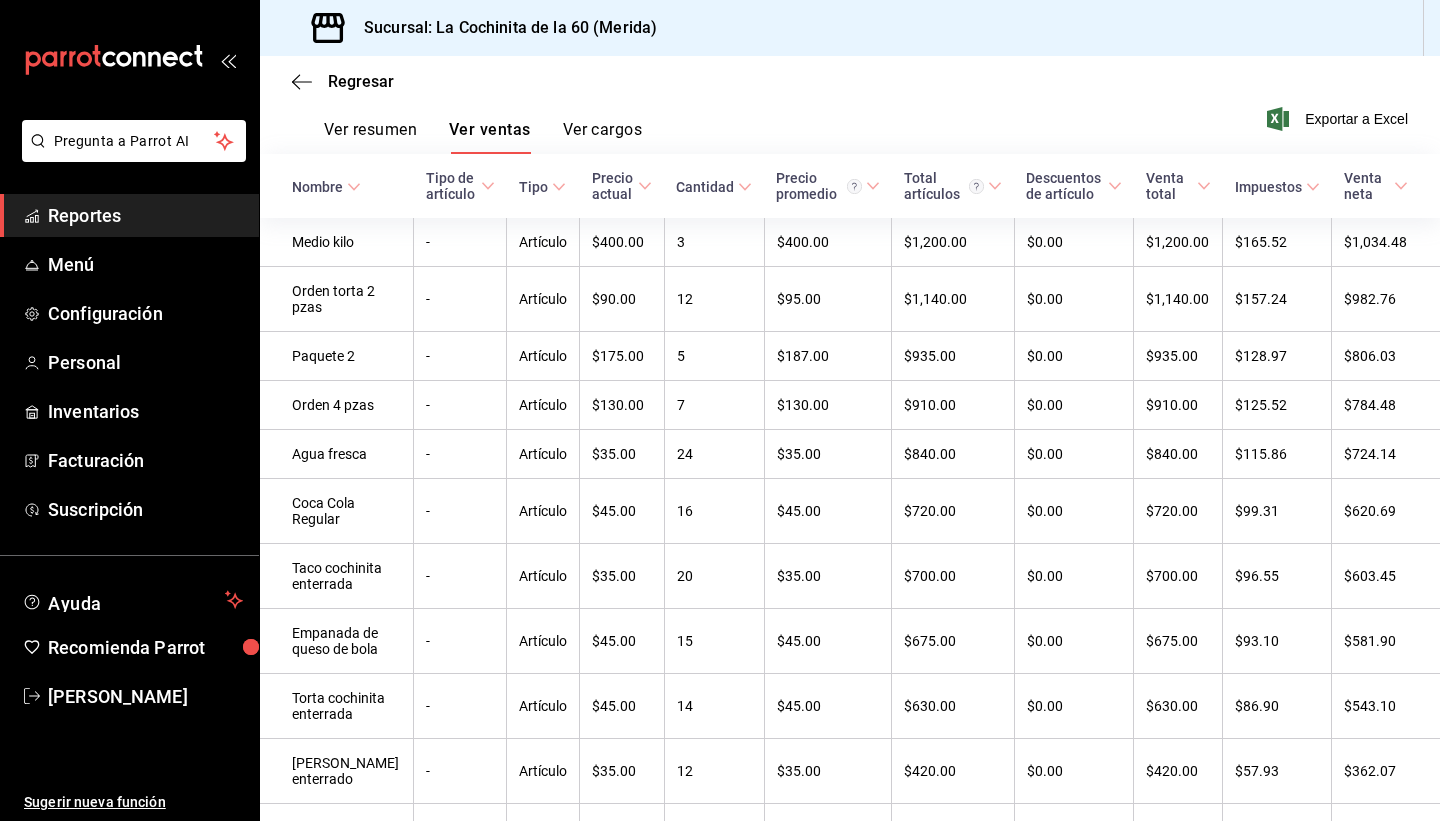 scroll, scrollTop: 375, scrollLeft: 0, axis: vertical 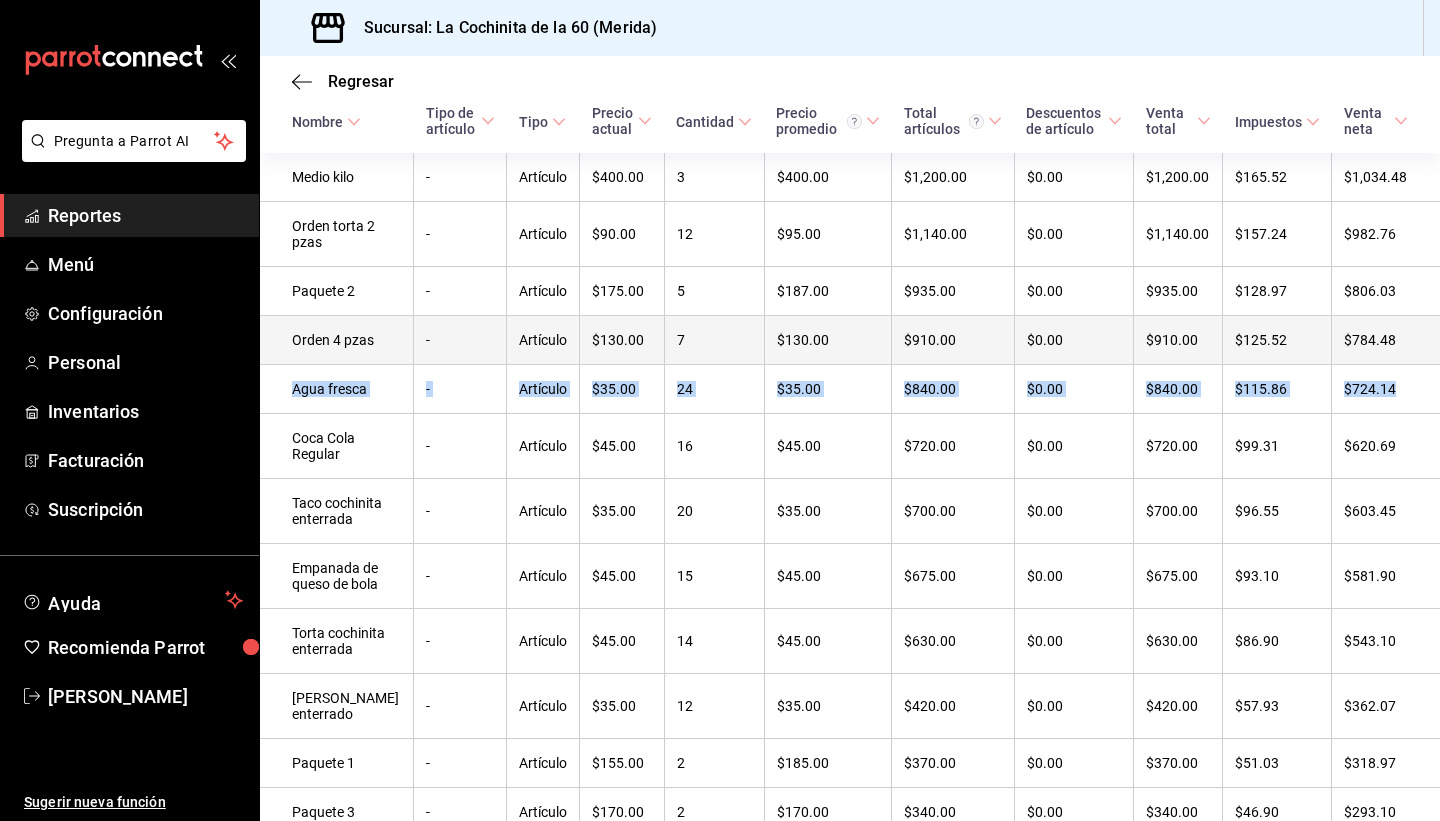 drag, startPoint x: 1435, startPoint y: 386, endPoint x: 1431, endPoint y: 331, distance: 55.145264 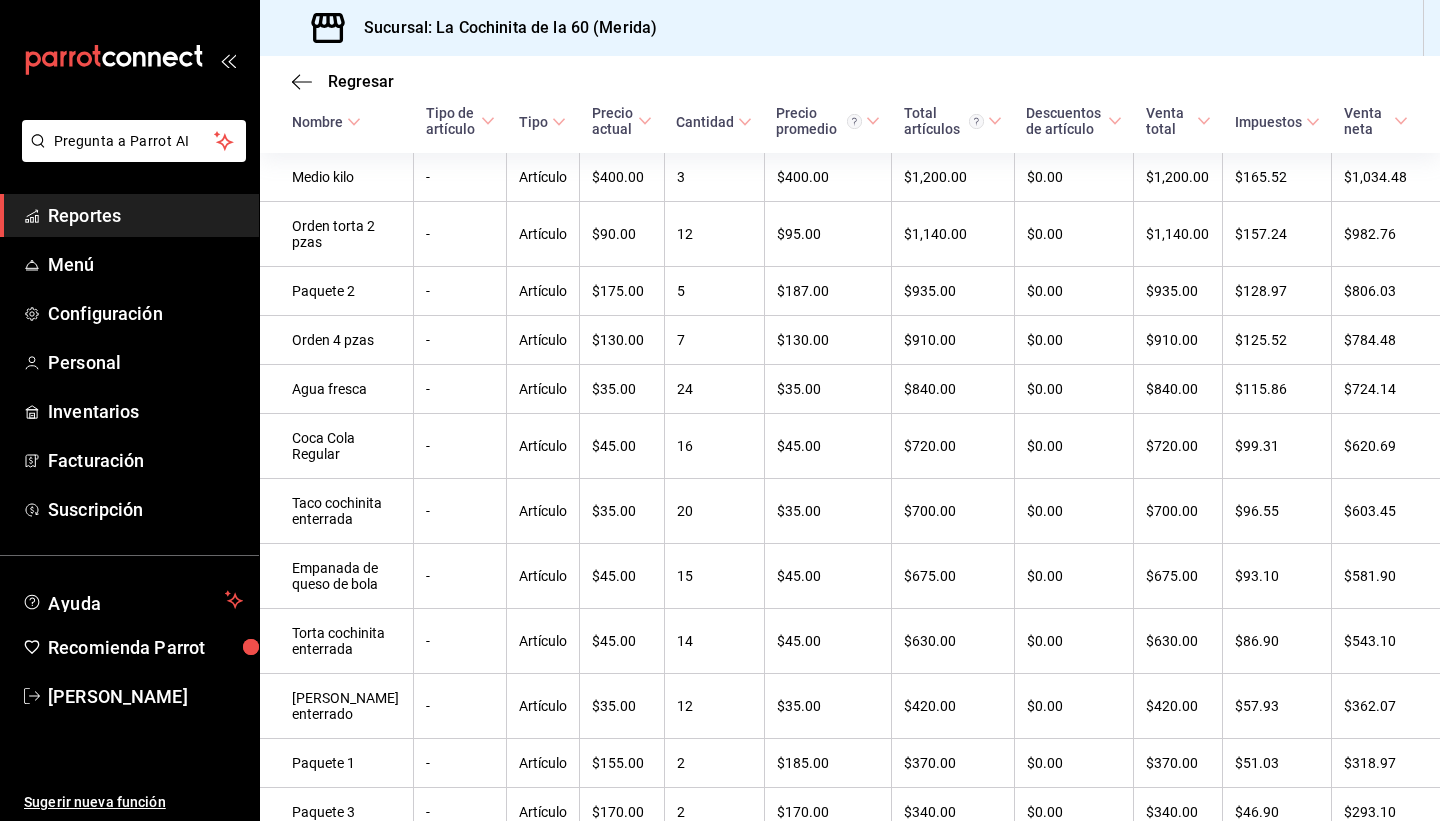 drag, startPoint x: 1335, startPoint y: 385, endPoint x: 1393, endPoint y: 398, distance: 59.439045 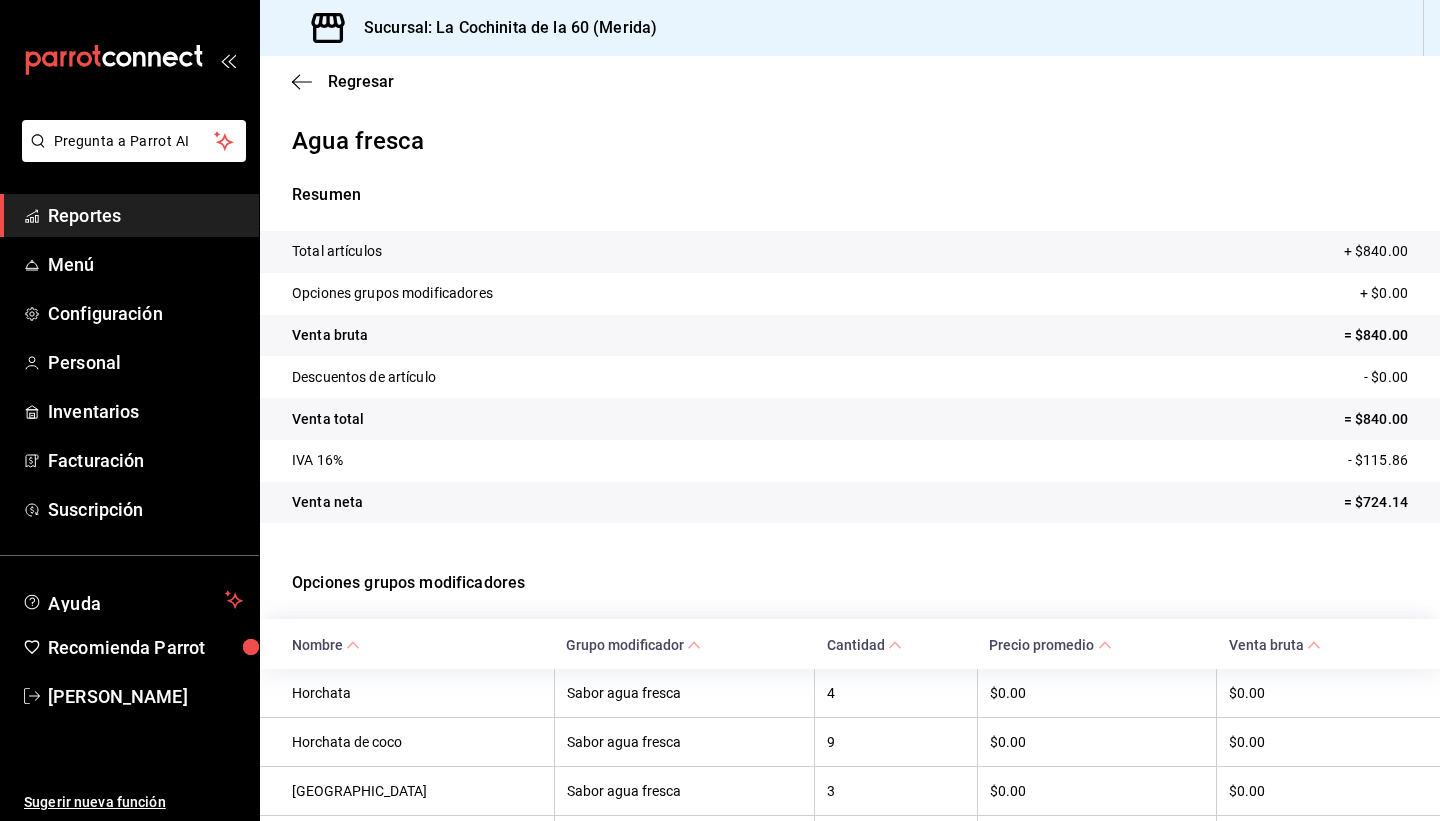 drag, startPoint x: 1403, startPoint y: 101, endPoint x: 1439, endPoint y: 186, distance: 92.309265 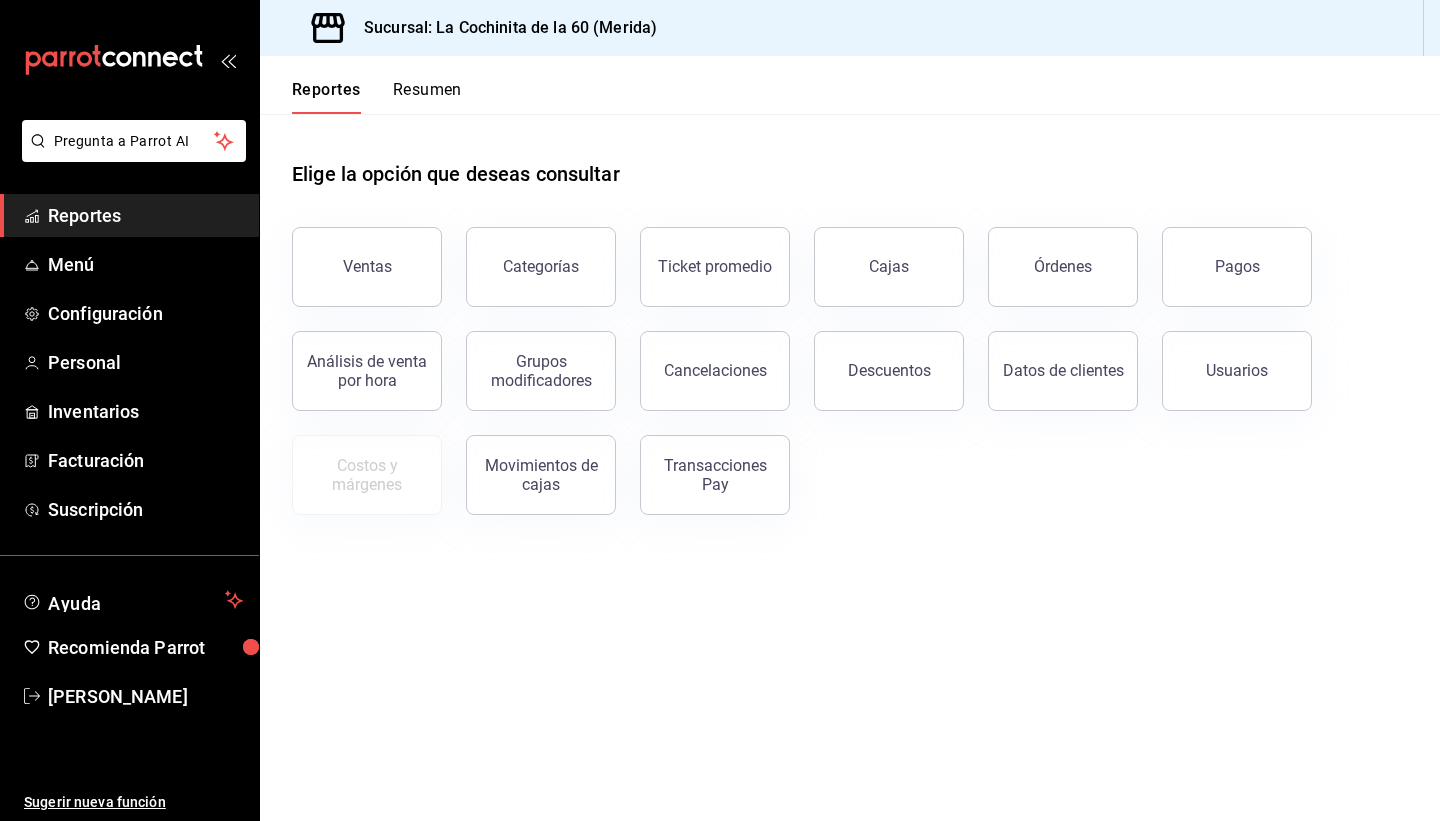 click on "Reportes" at bounding box center (145, 215) 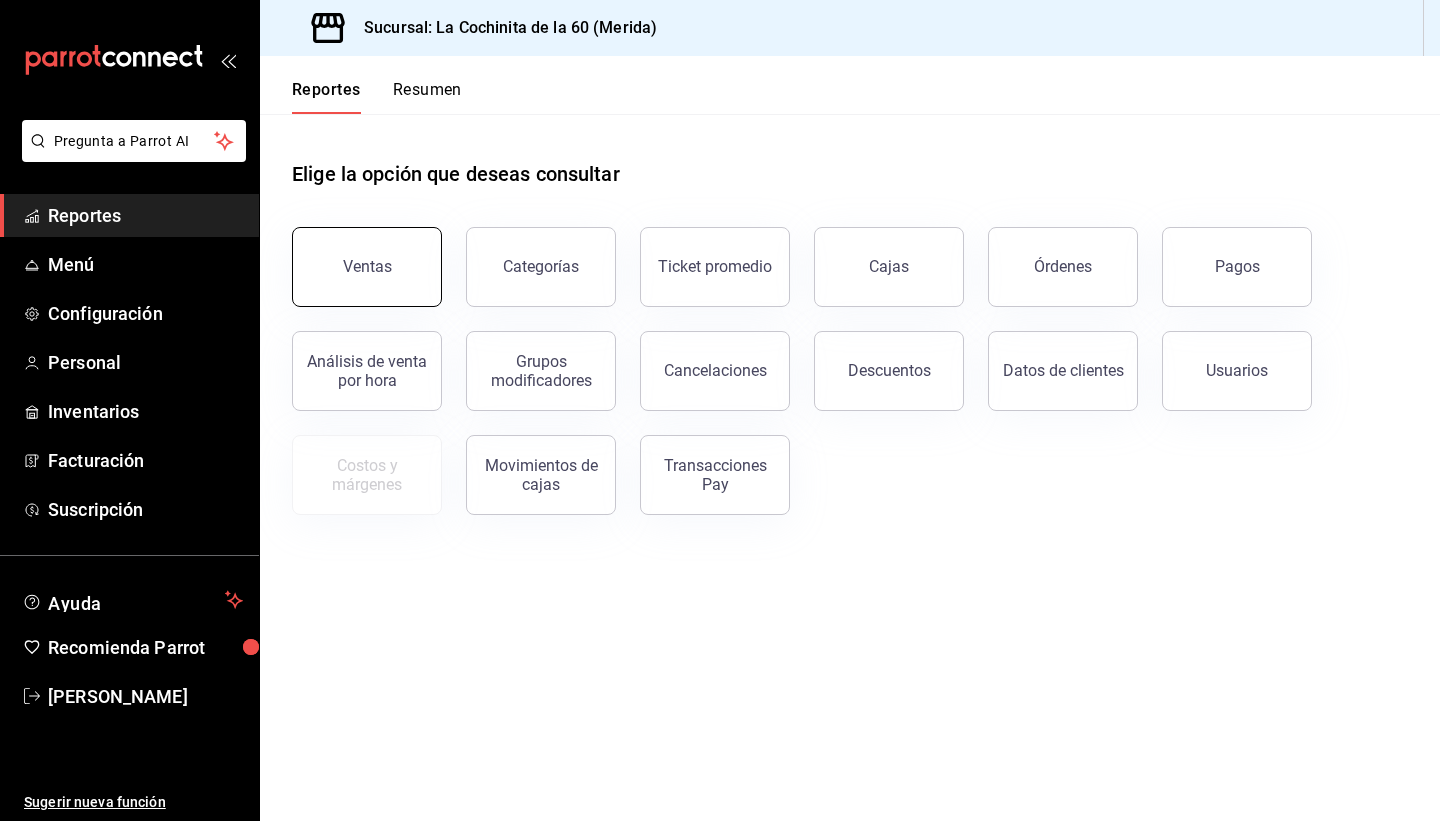 click on "Ventas" at bounding box center [367, 266] 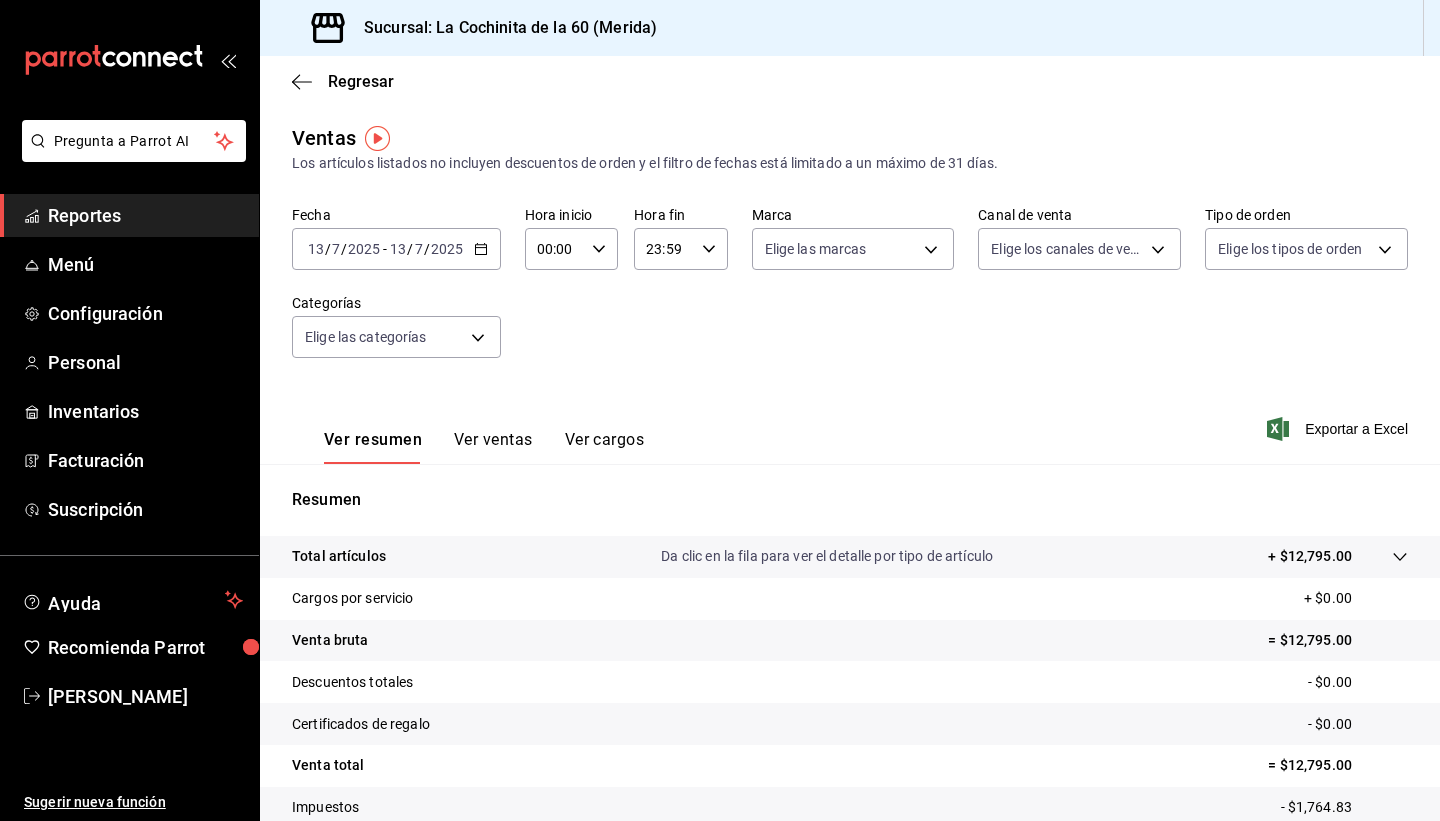 click on "Ver ventas" at bounding box center [493, 447] 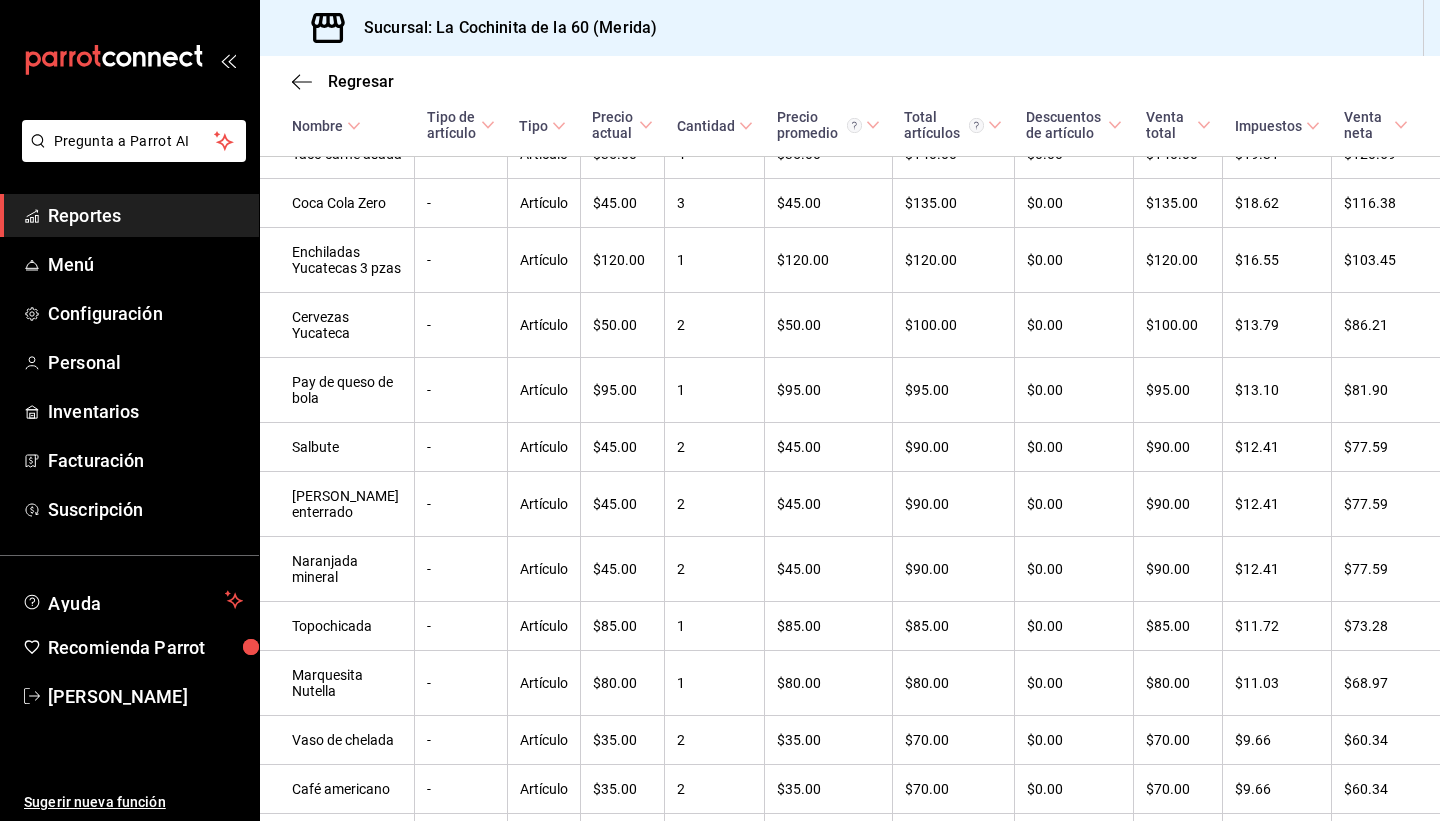 scroll, scrollTop: 1803, scrollLeft: 0, axis: vertical 